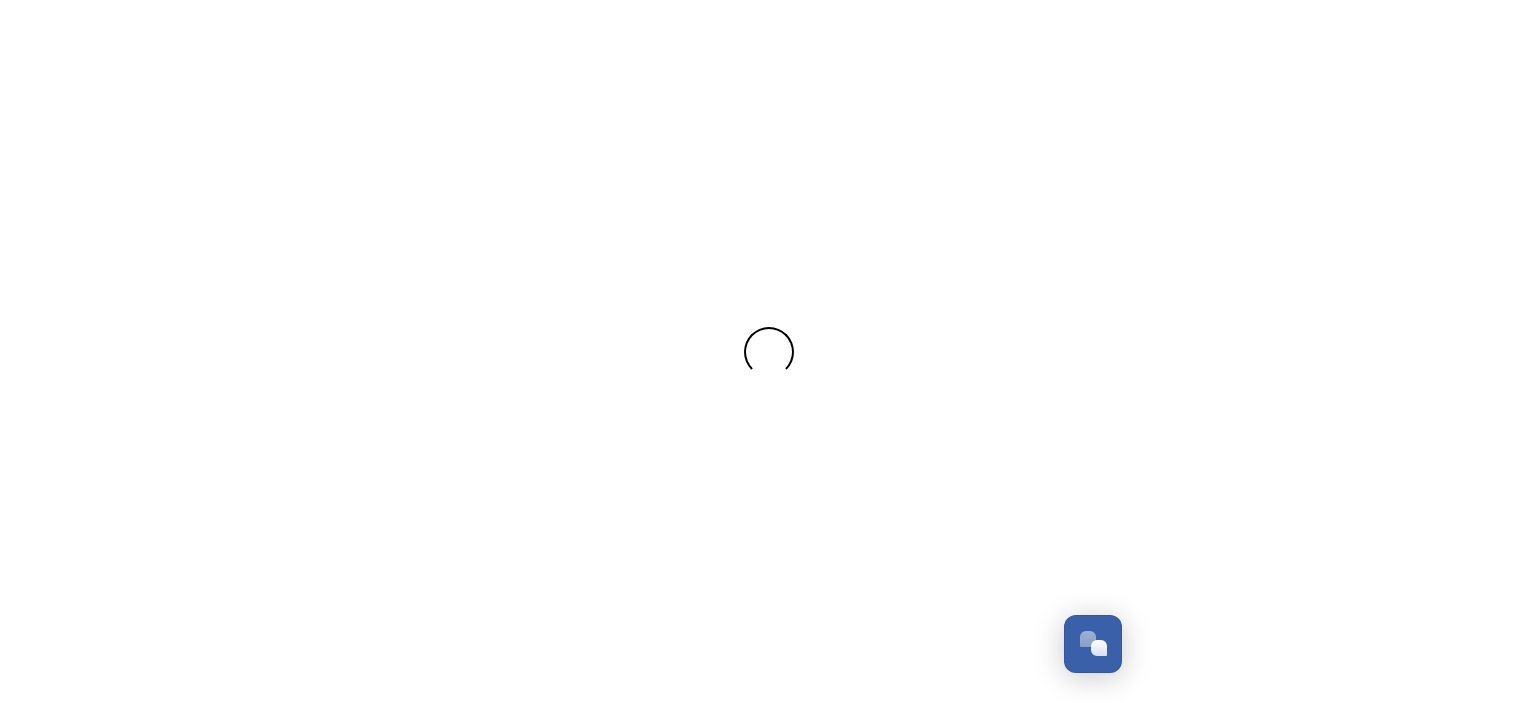 scroll, scrollTop: 0, scrollLeft: 0, axis: both 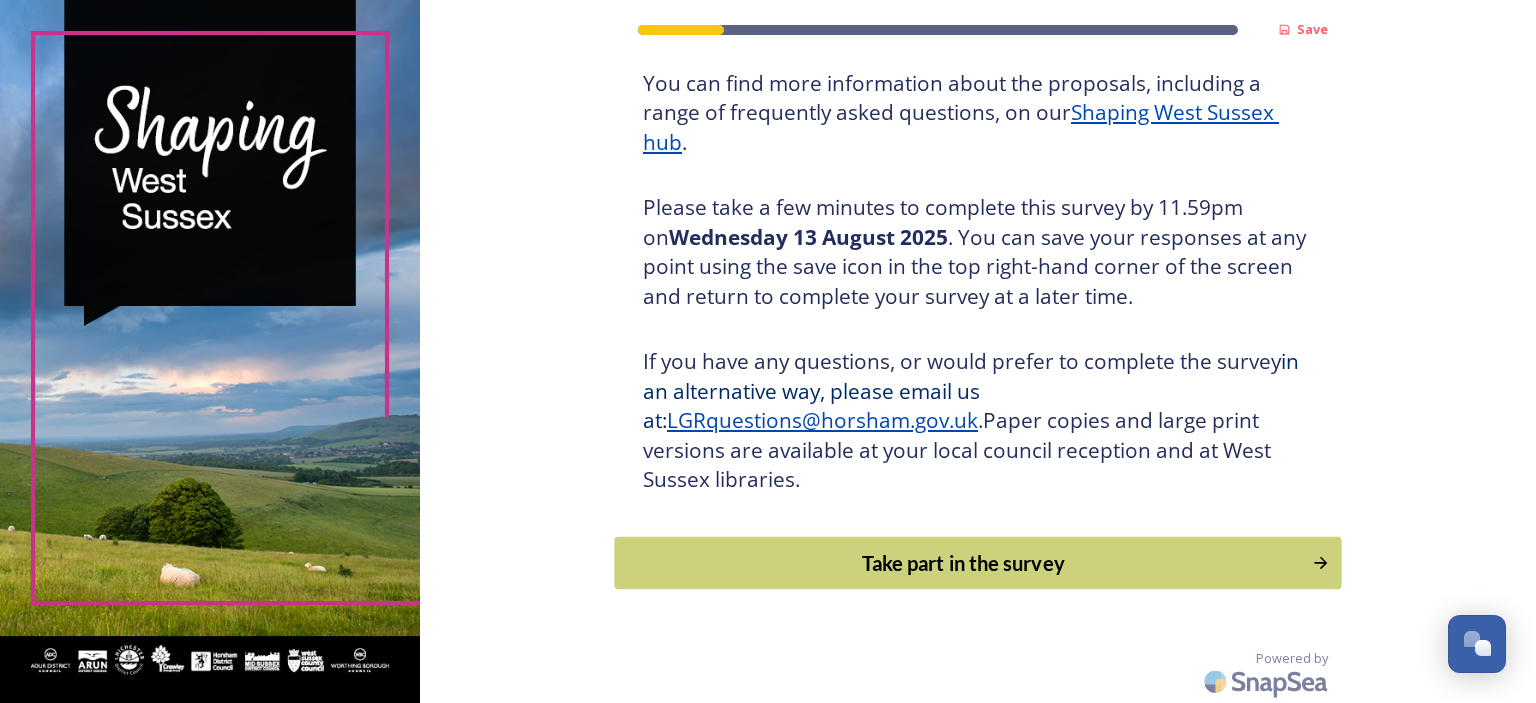 click on "Take part in the survey" at bounding box center (964, 563) 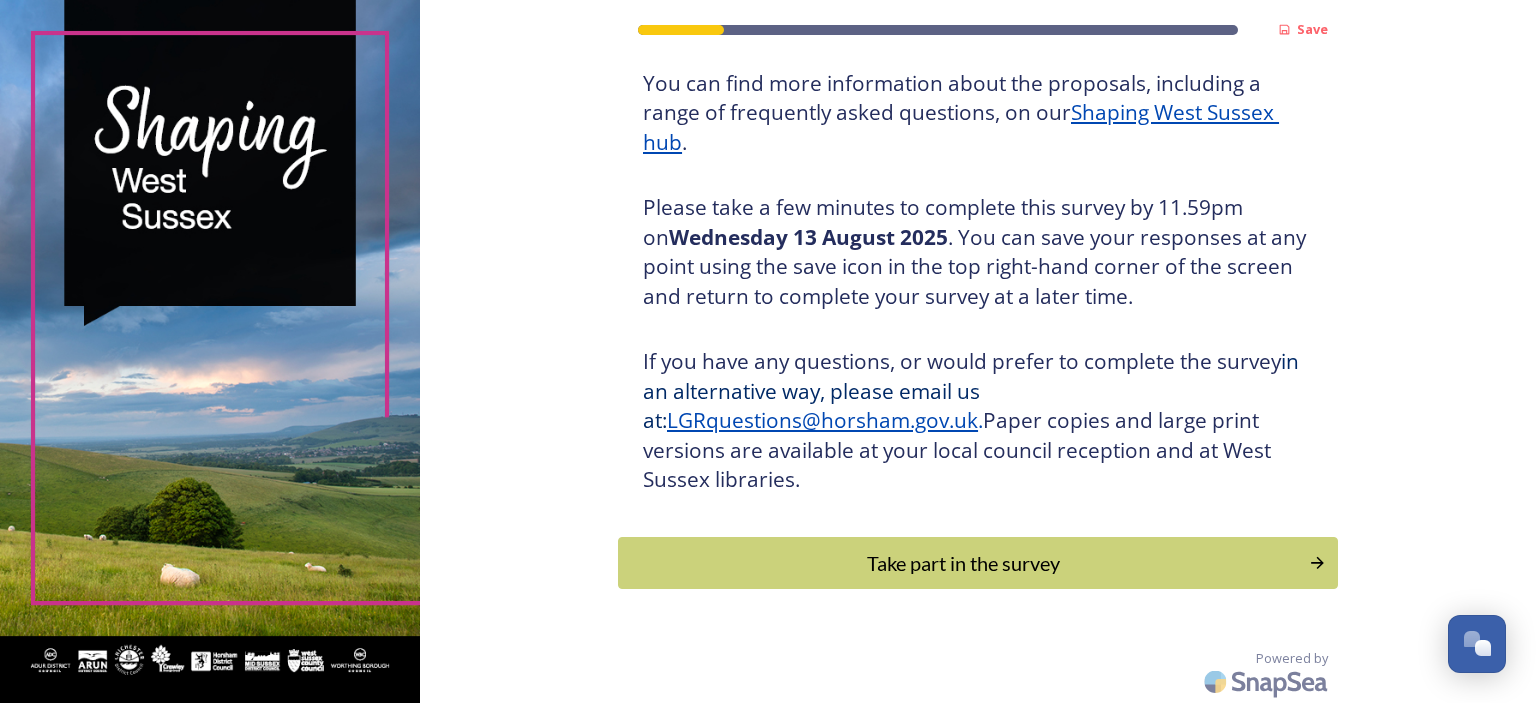 scroll, scrollTop: 0, scrollLeft: 0, axis: both 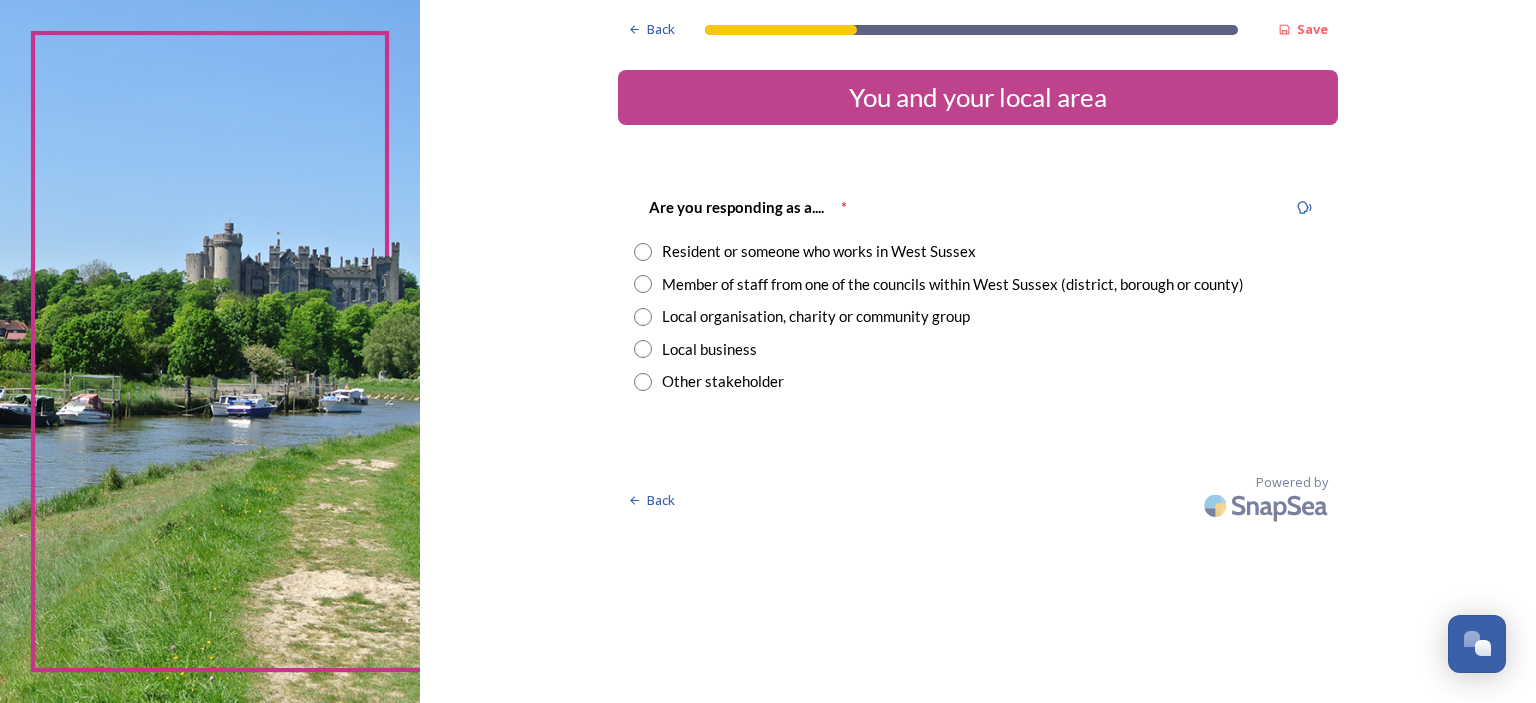 click at bounding box center (643, 252) 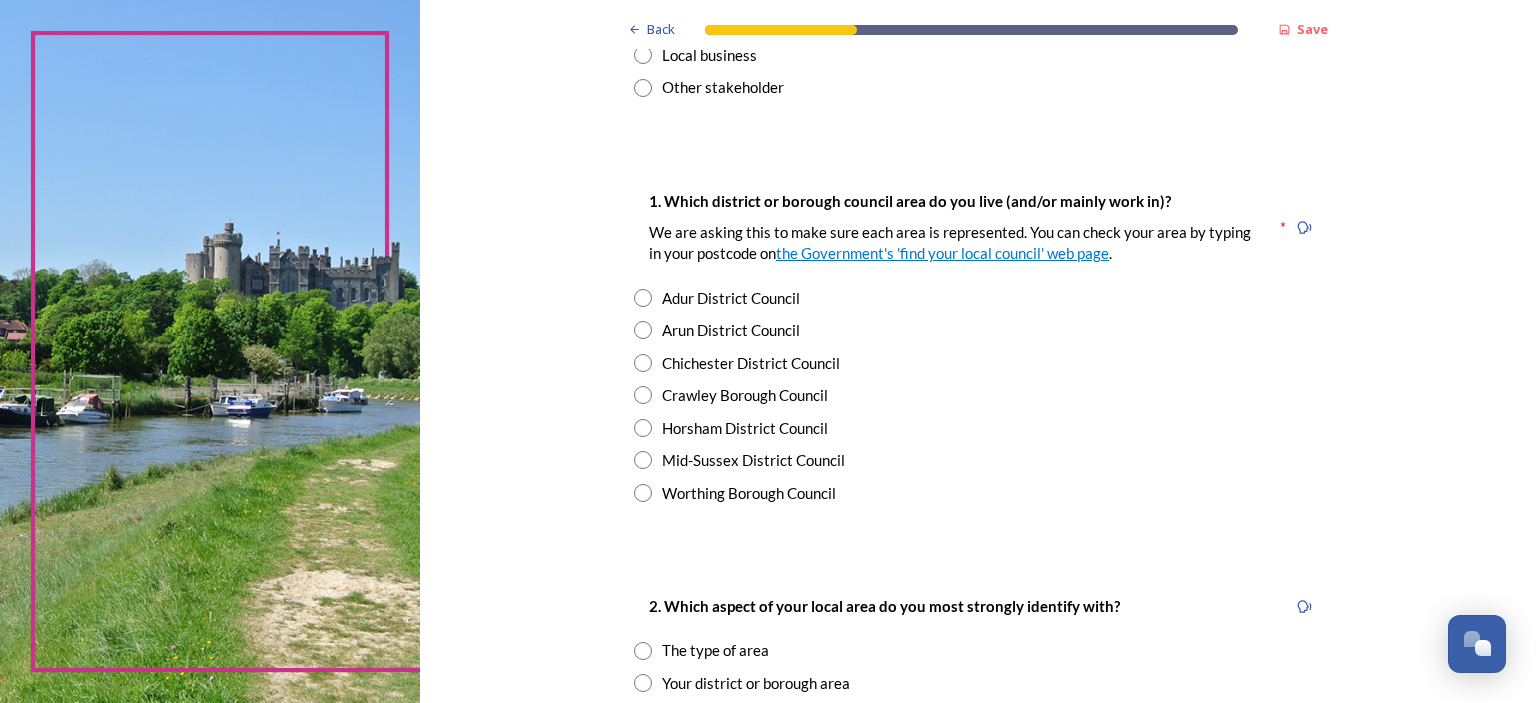 scroll, scrollTop: 300, scrollLeft: 0, axis: vertical 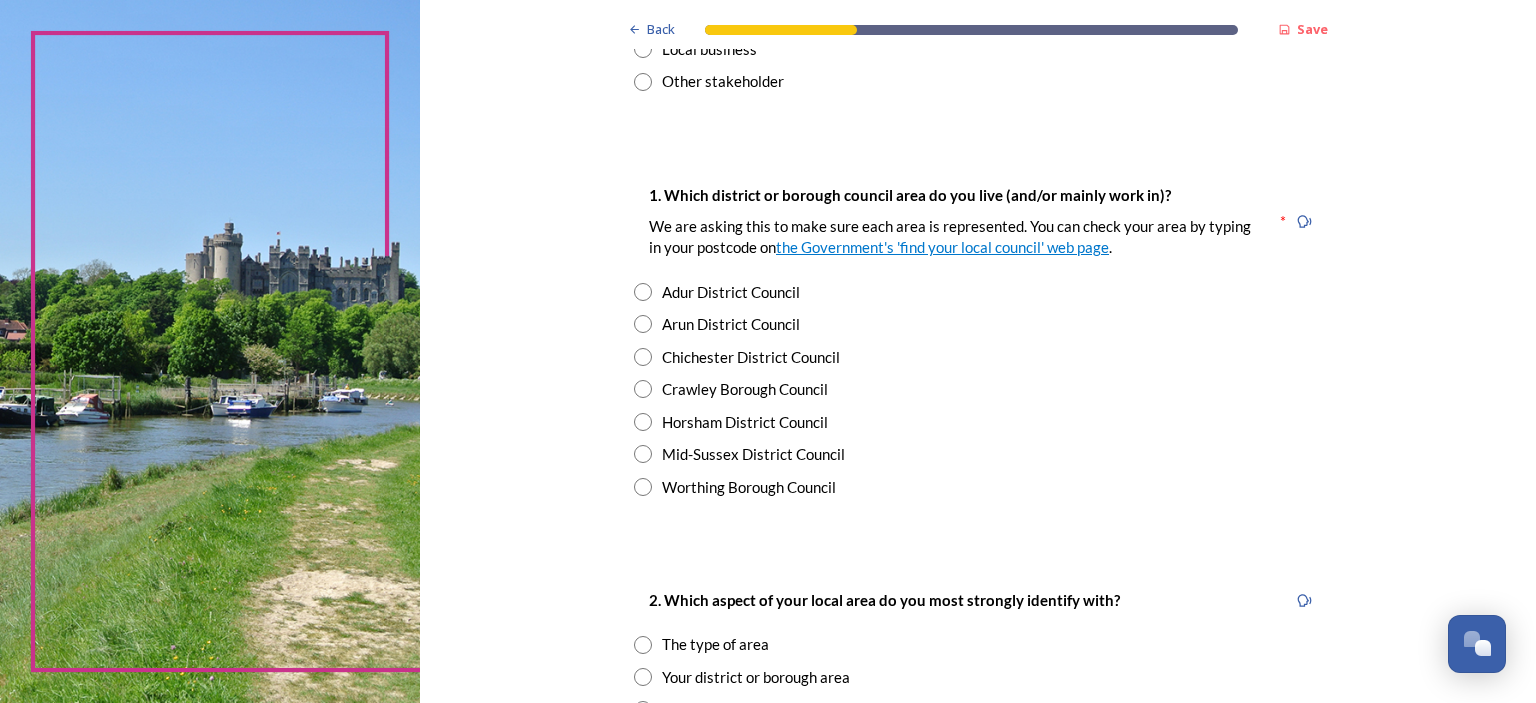click at bounding box center (643, 422) 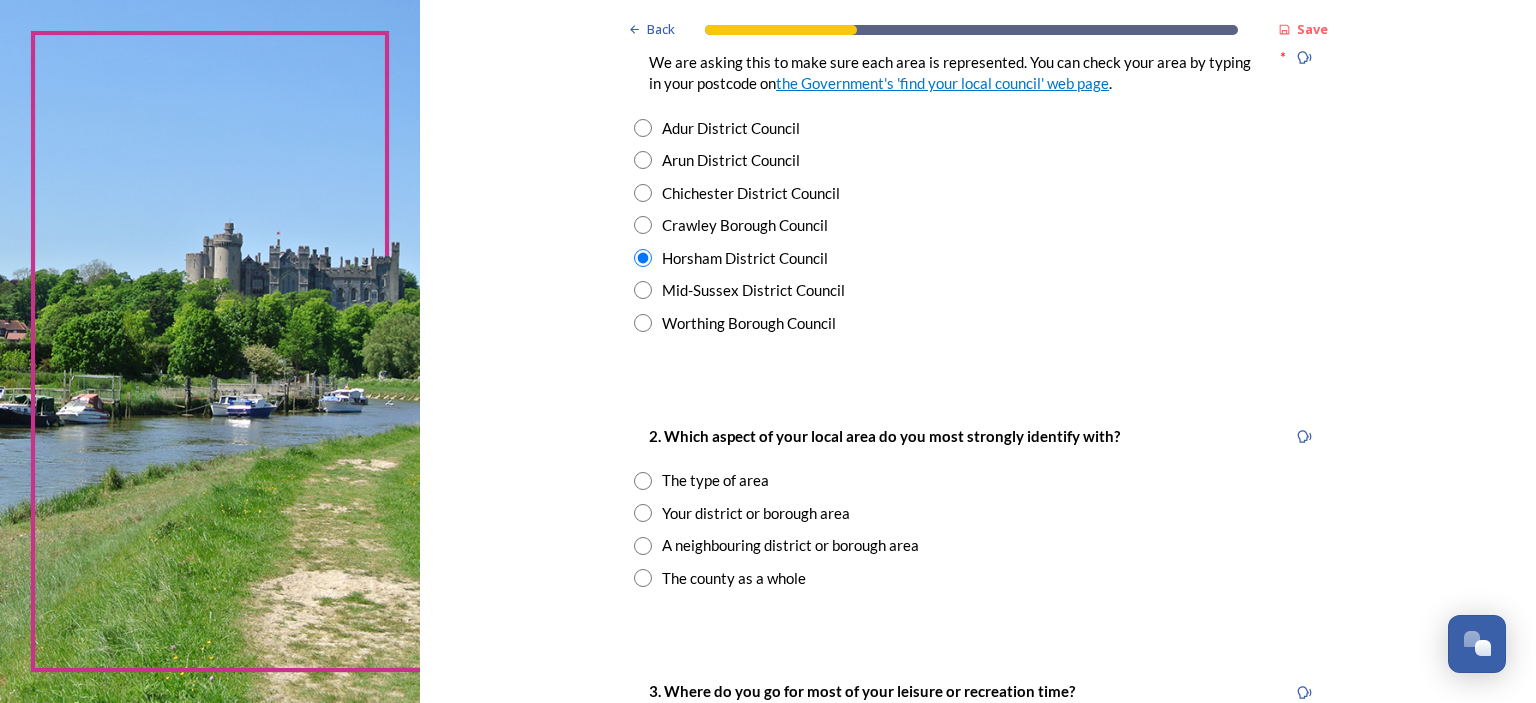 scroll, scrollTop: 600, scrollLeft: 0, axis: vertical 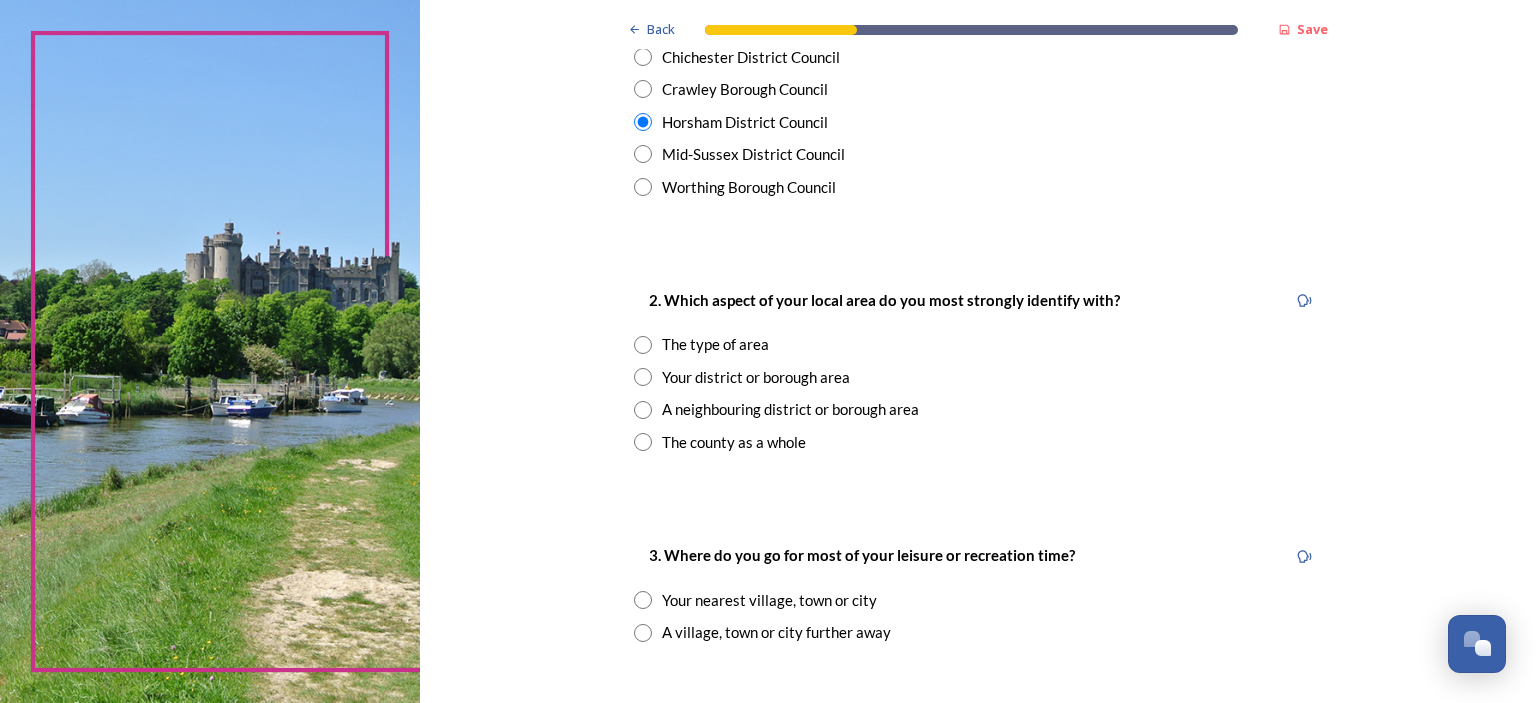 click at bounding box center [643, 442] 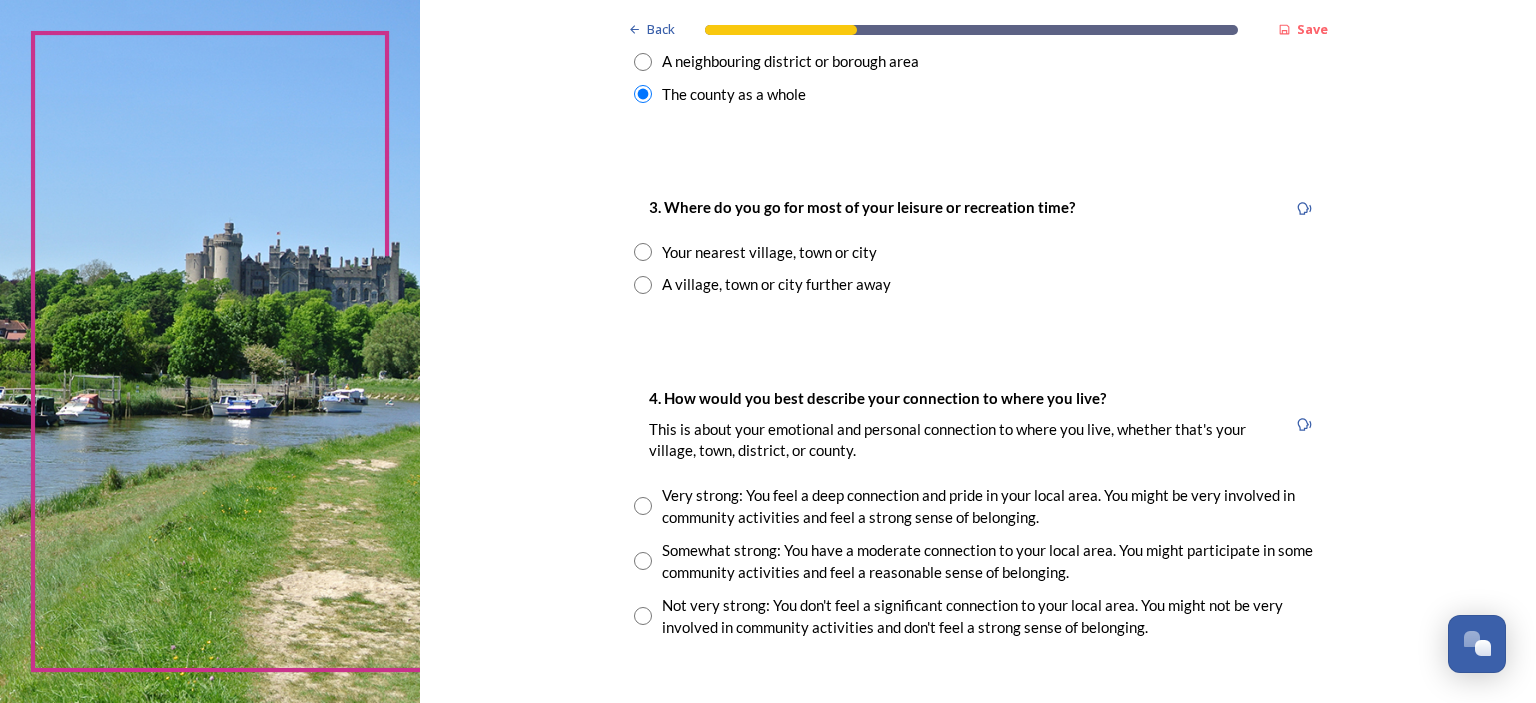 scroll, scrollTop: 1000, scrollLeft: 0, axis: vertical 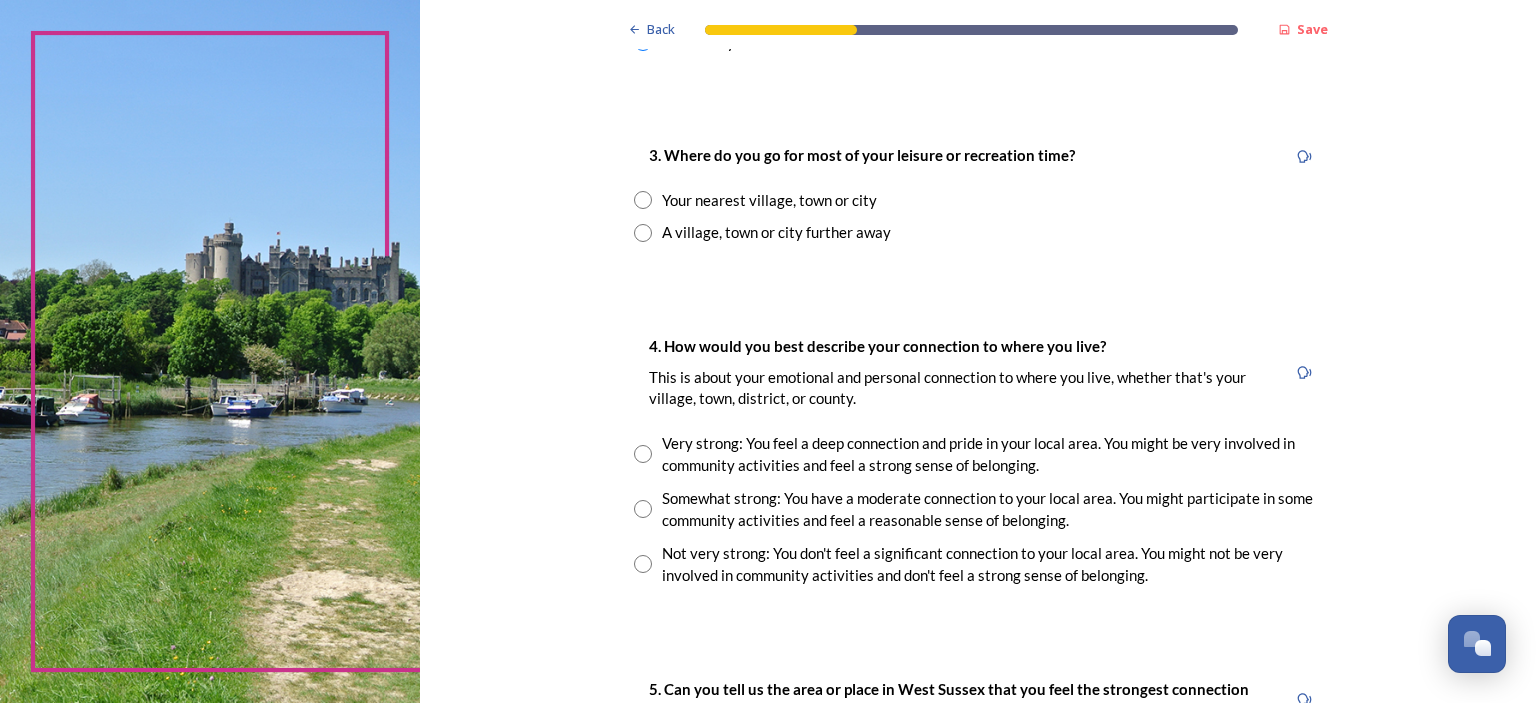 click at bounding box center (643, 200) 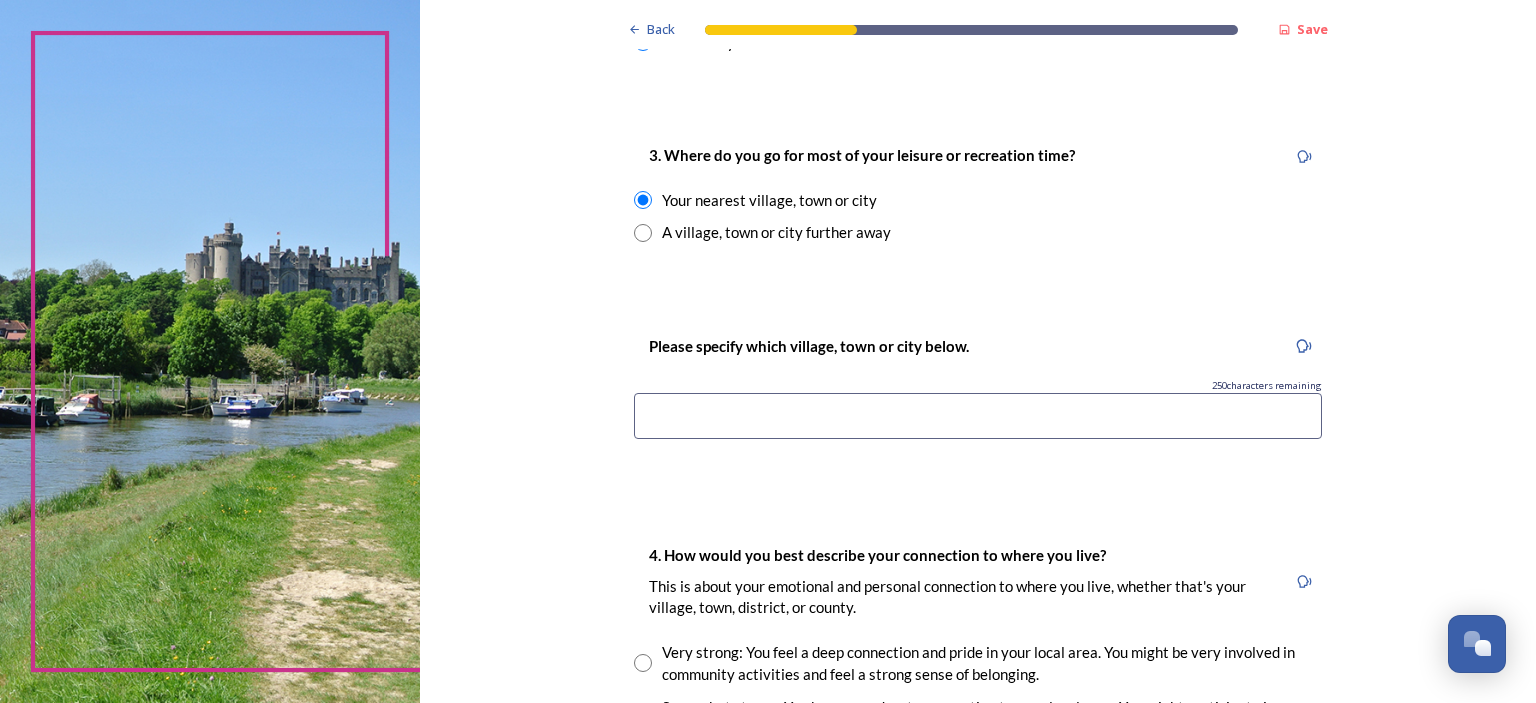 scroll, scrollTop: 1100, scrollLeft: 0, axis: vertical 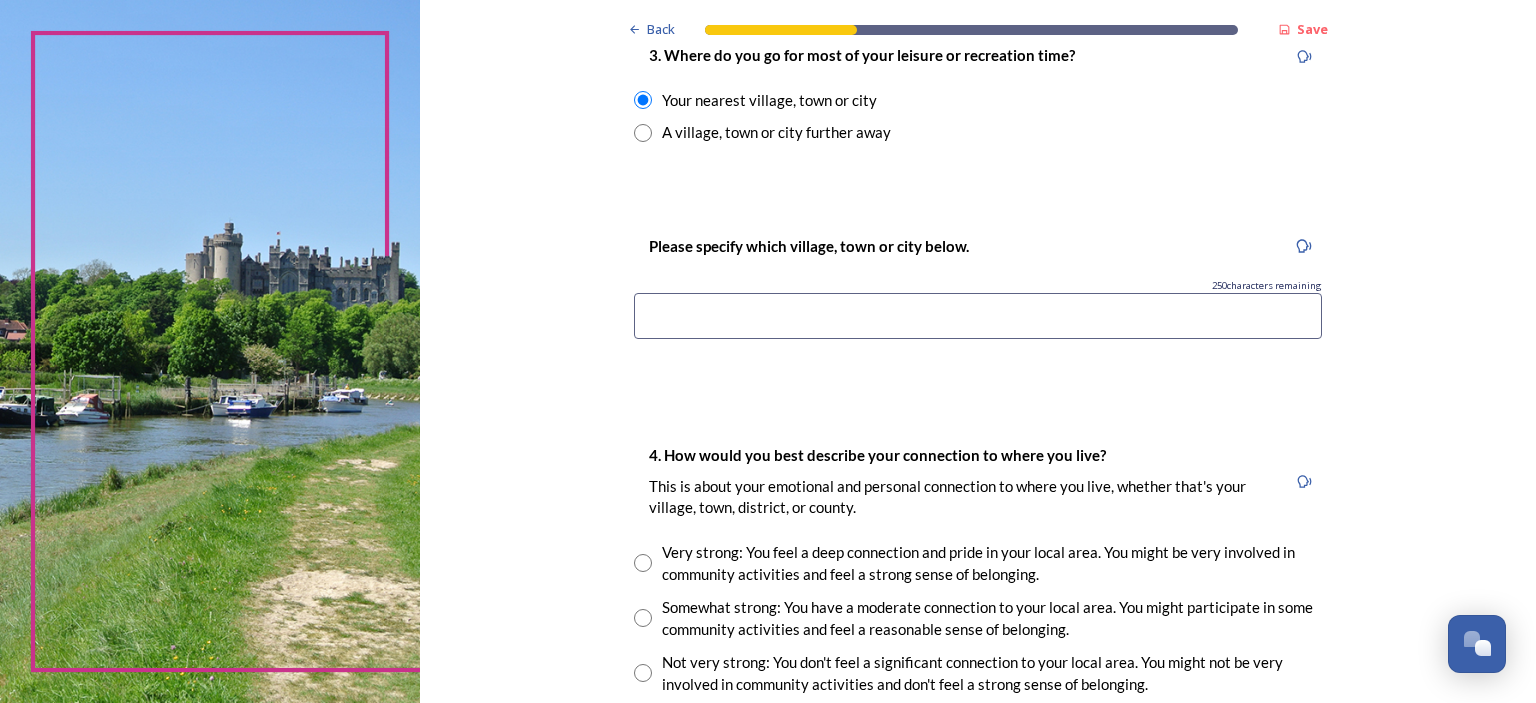 click at bounding box center [978, 316] 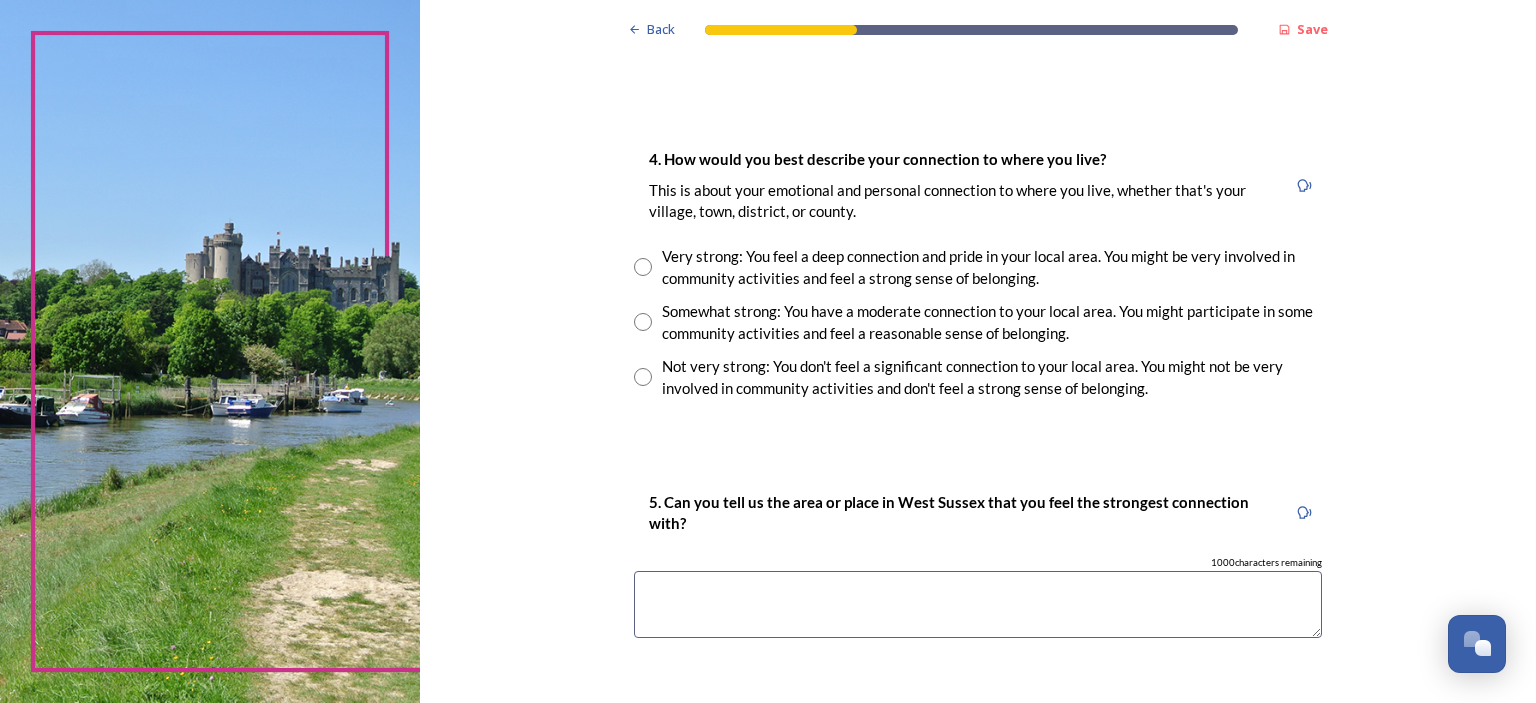scroll, scrollTop: 1400, scrollLeft: 0, axis: vertical 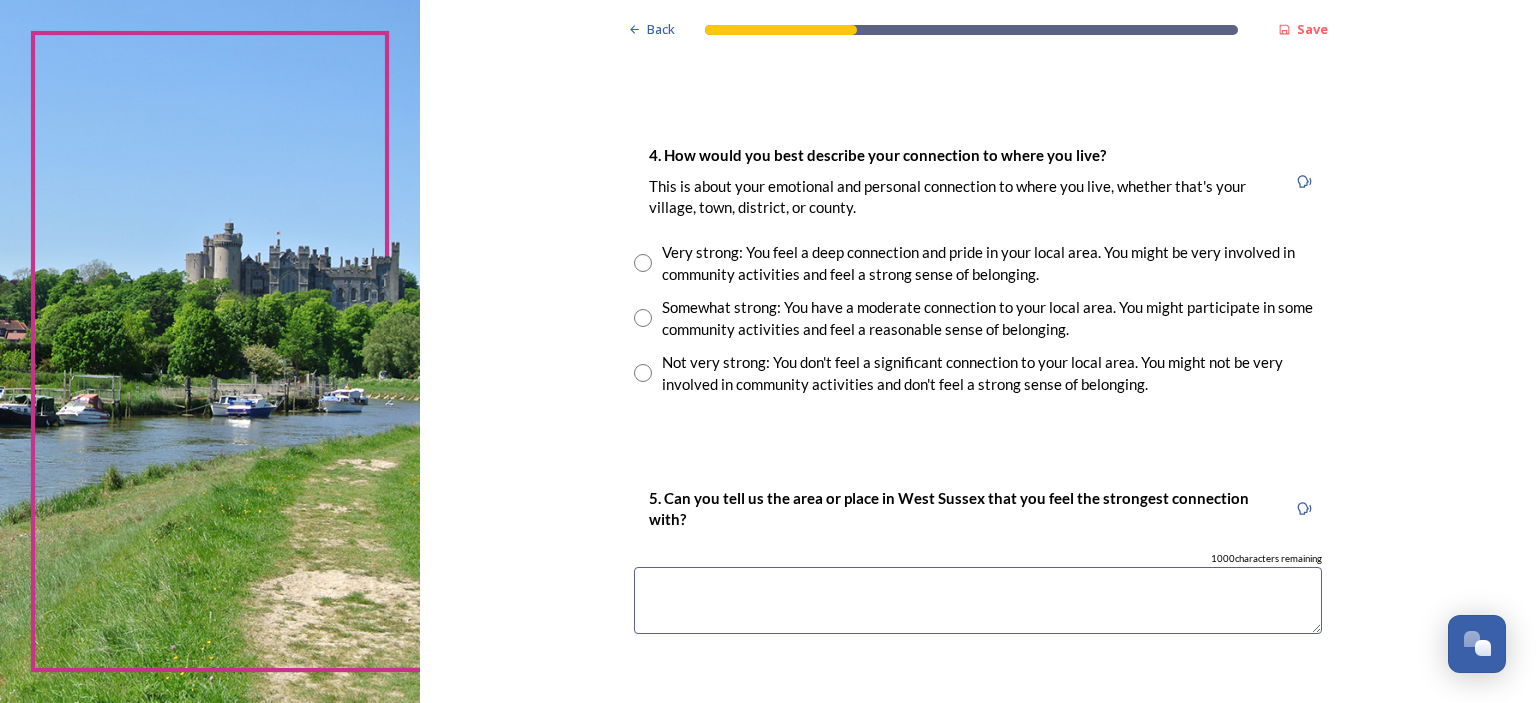 click at bounding box center [643, 318] 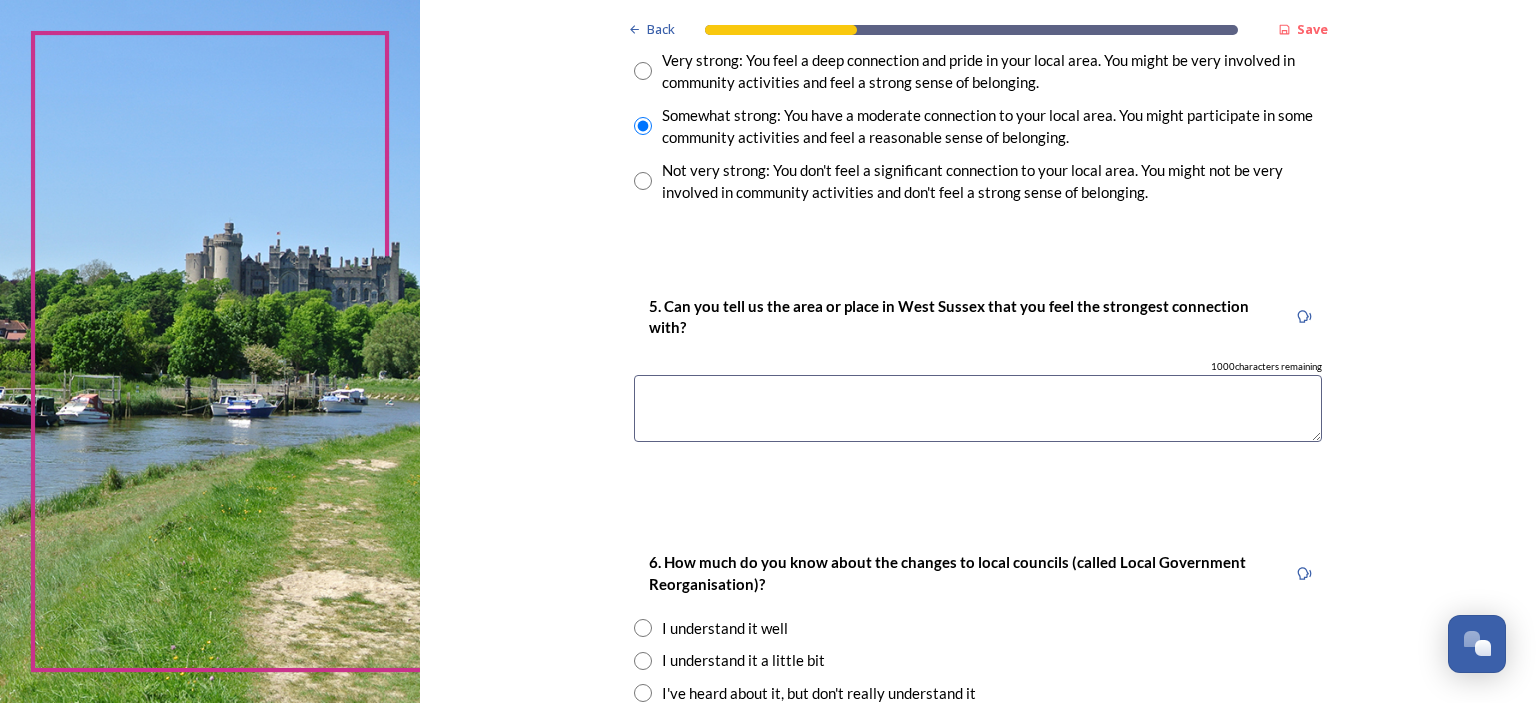 scroll, scrollTop: 1600, scrollLeft: 0, axis: vertical 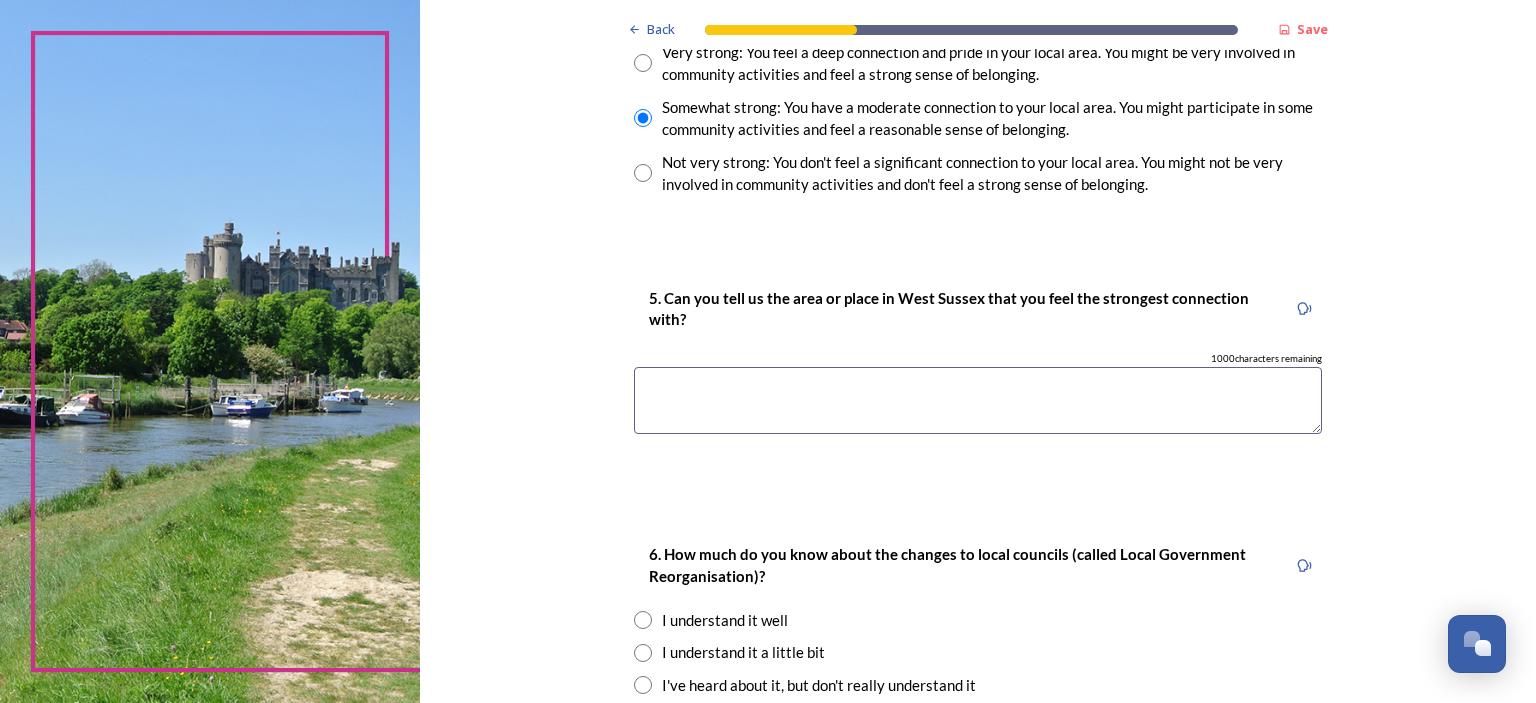 click at bounding box center [978, 400] 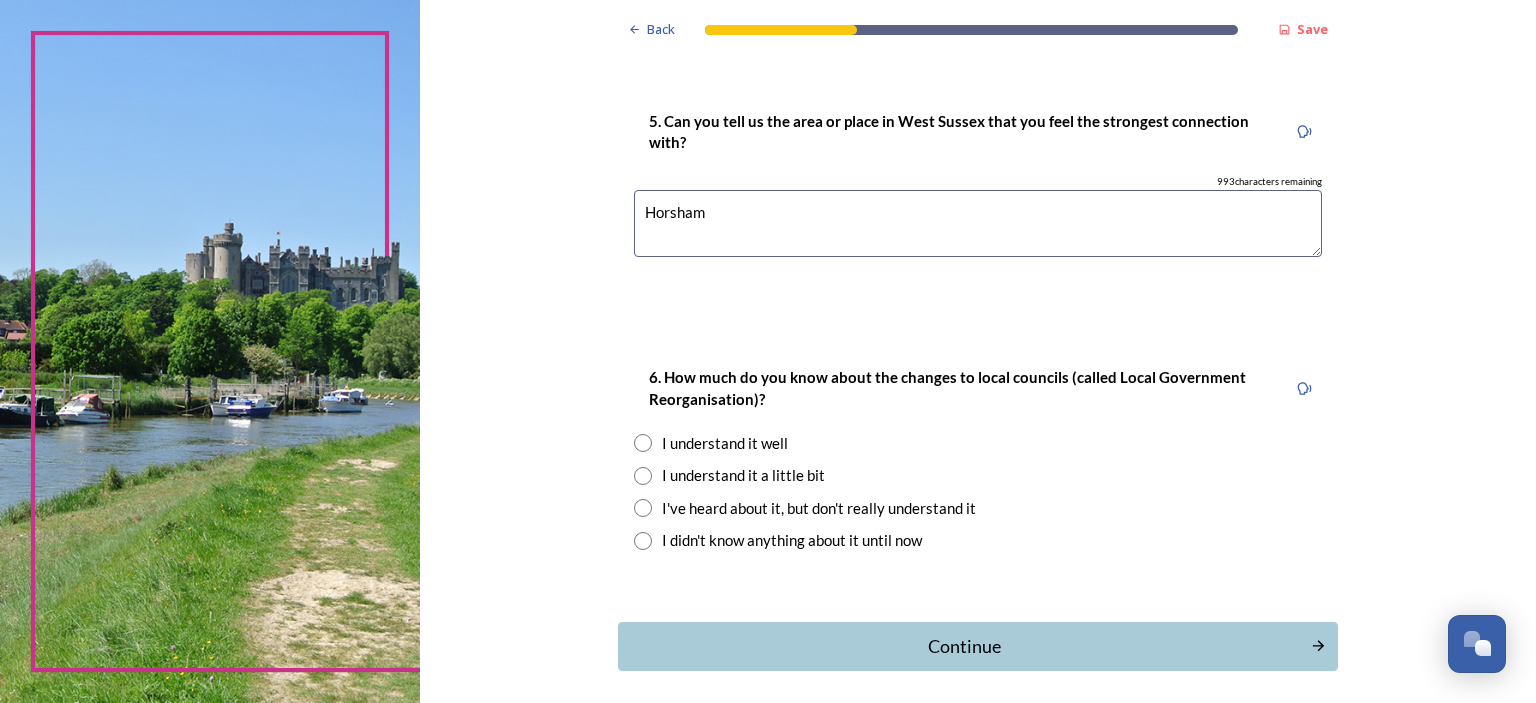 scroll, scrollTop: 1800, scrollLeft: 0, axis: vertical 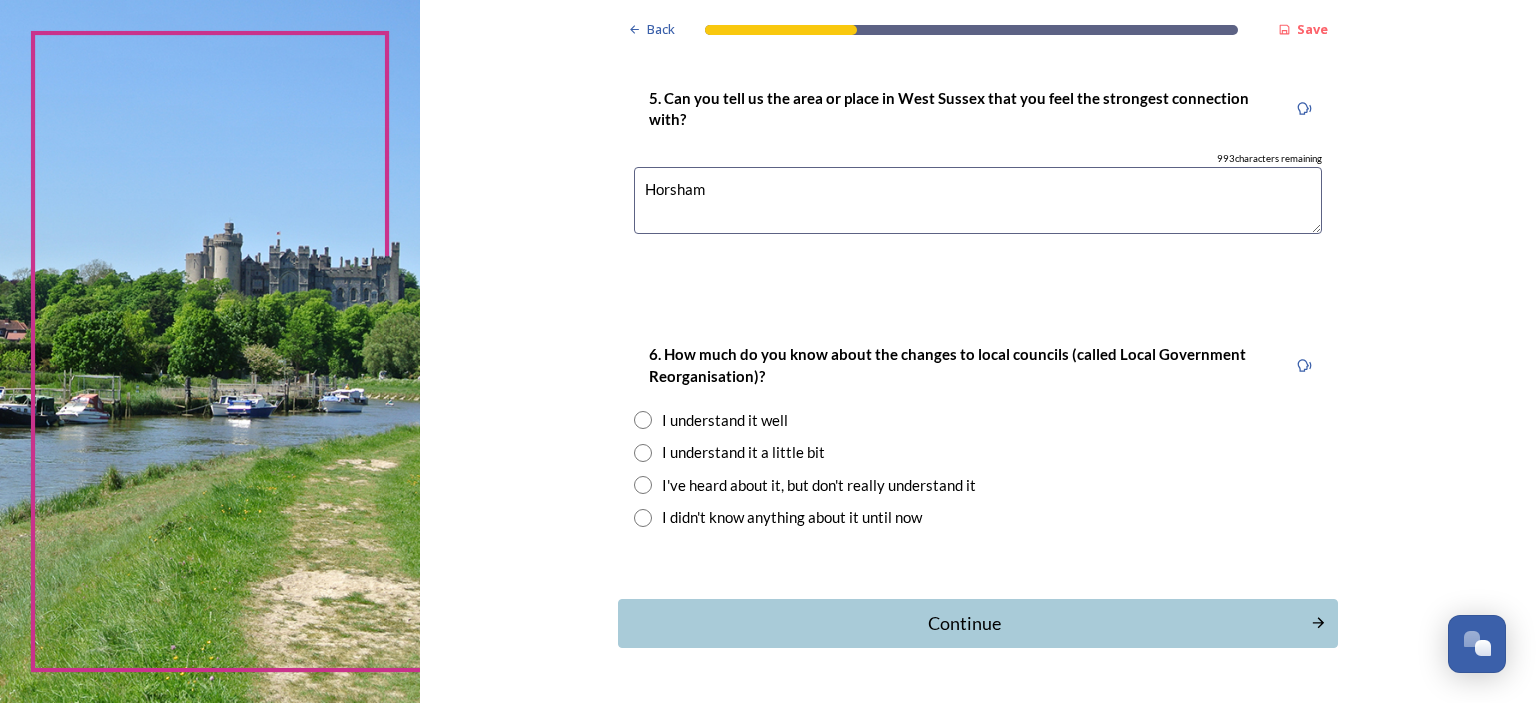 type on "Horsham" 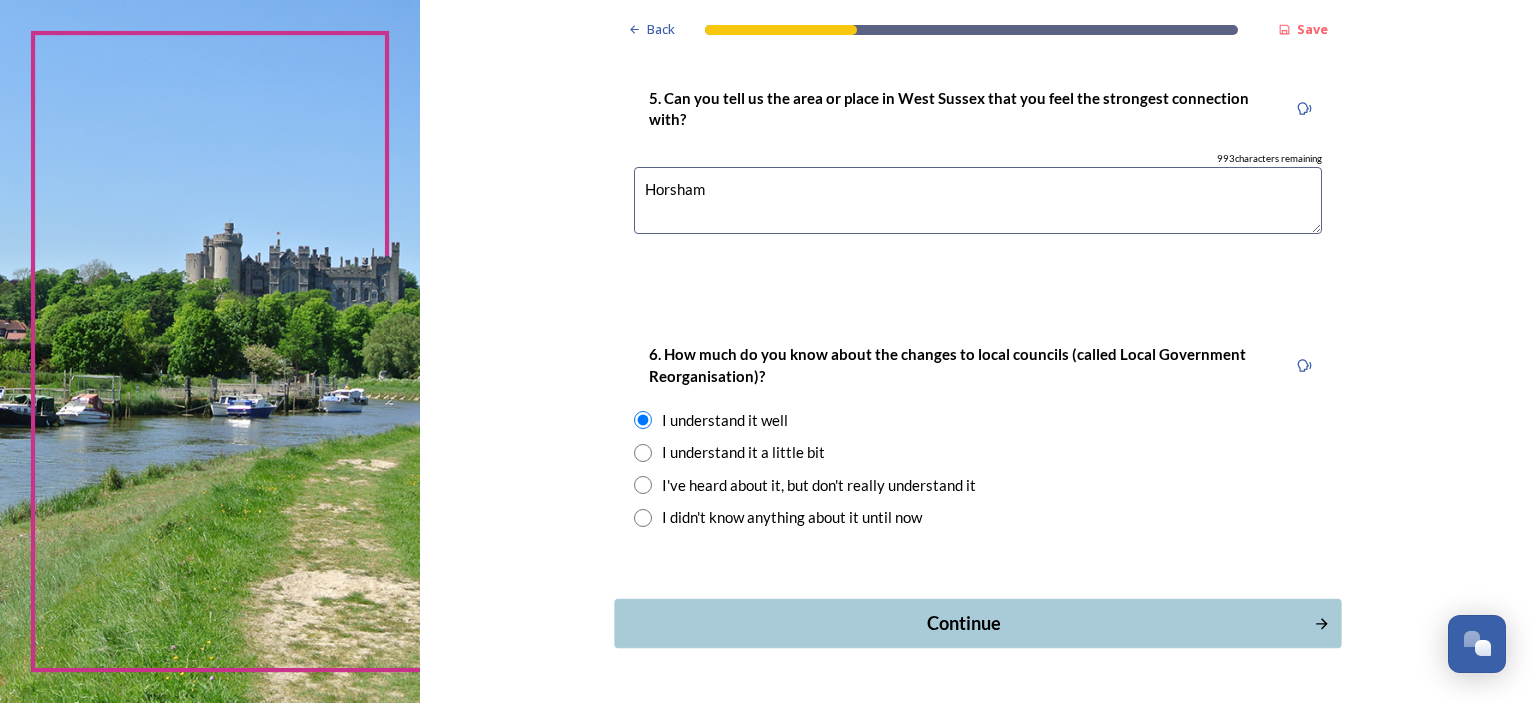 click on "Continue" at bounding box center (964, 623) 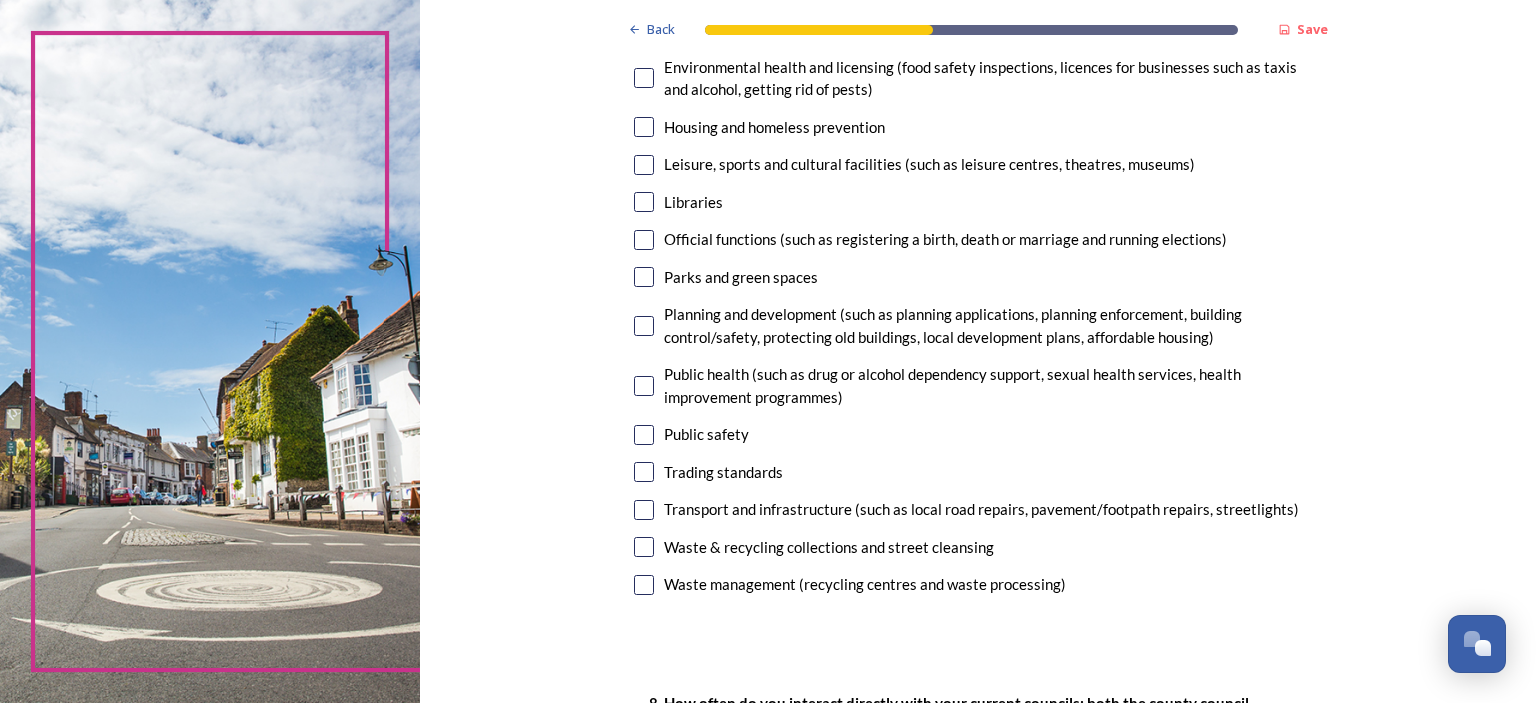 scroll, scrollTop: 400, scrollLeft: 0, axis: vertical 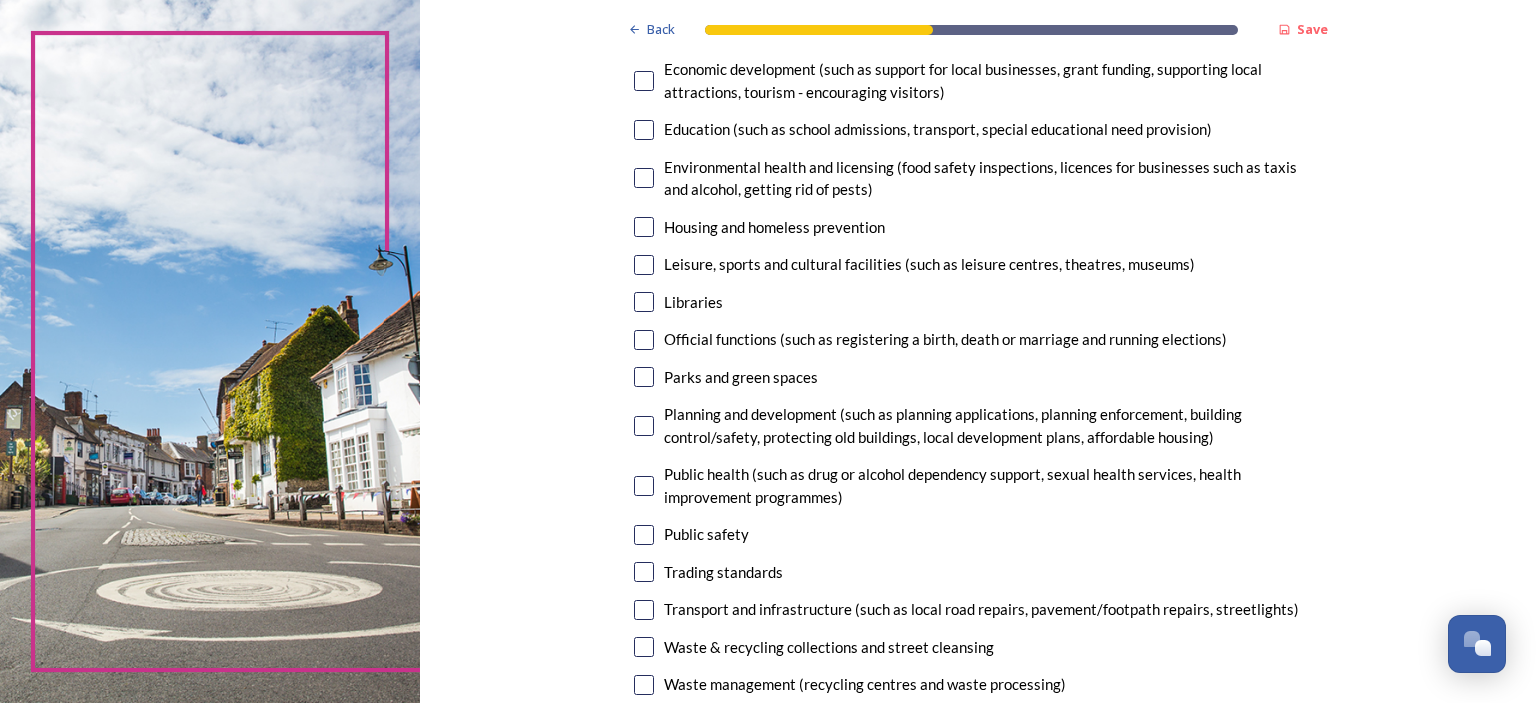 click at bounding box center [644, 426] 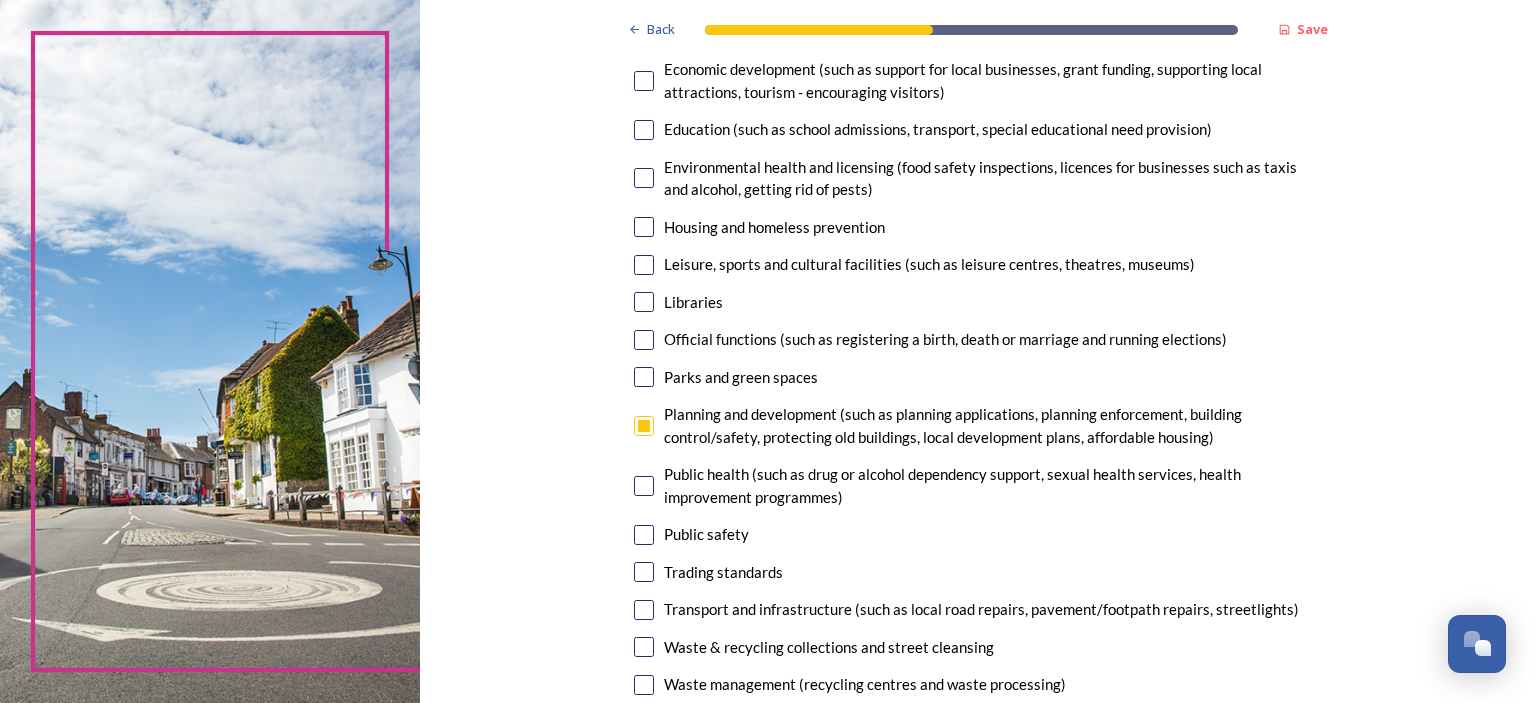 click at bounding box center [644, 377] 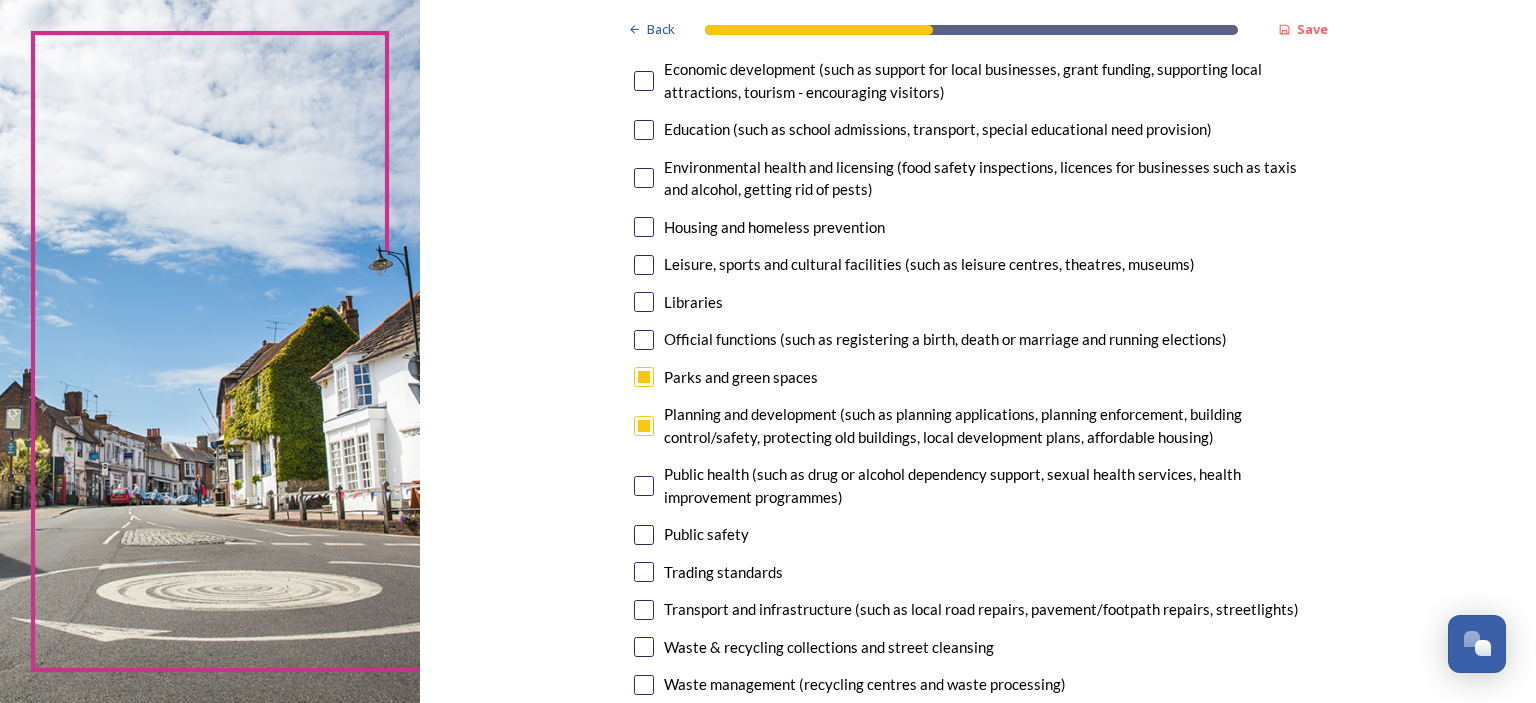 scroll, scrollTop: 300, scrollLeft: 0, axis: vertical 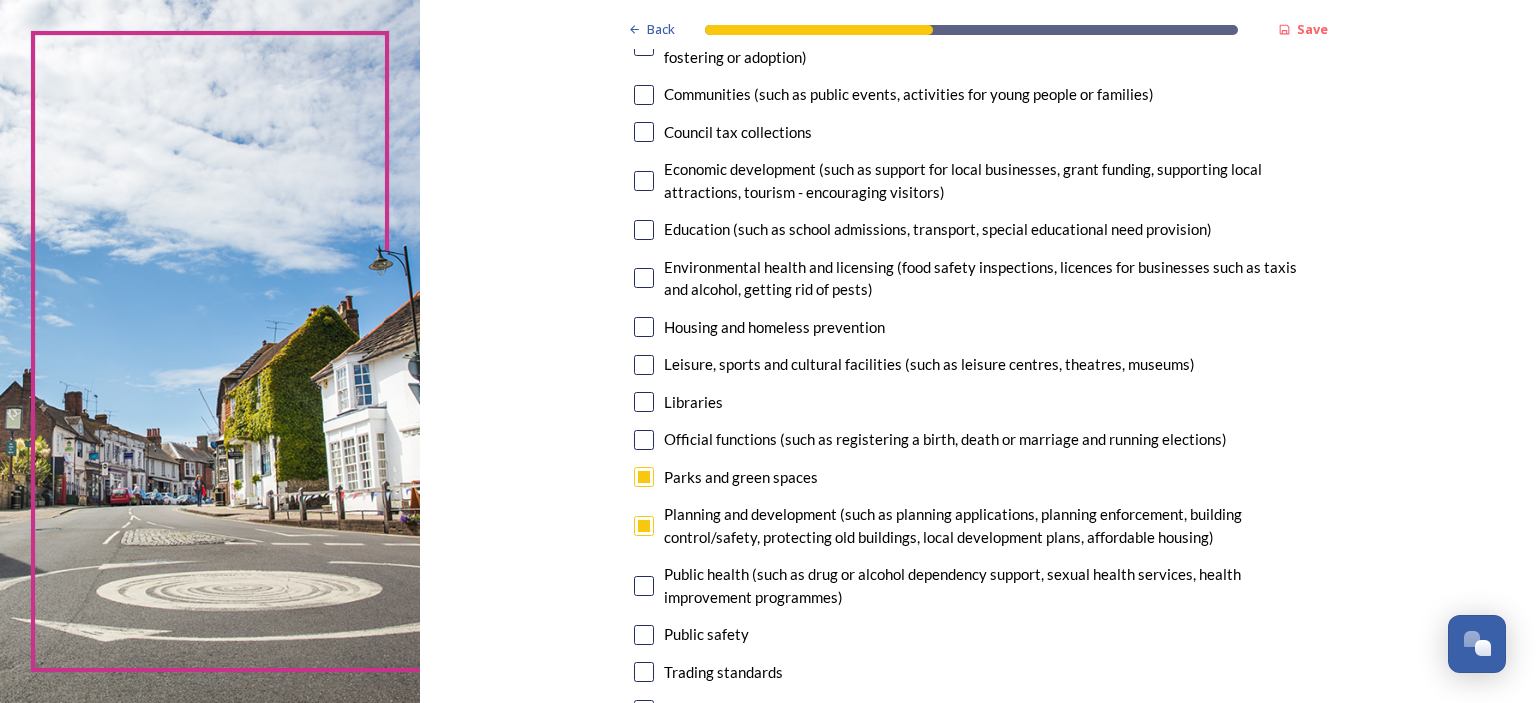 click at bounding box center (644, 365) 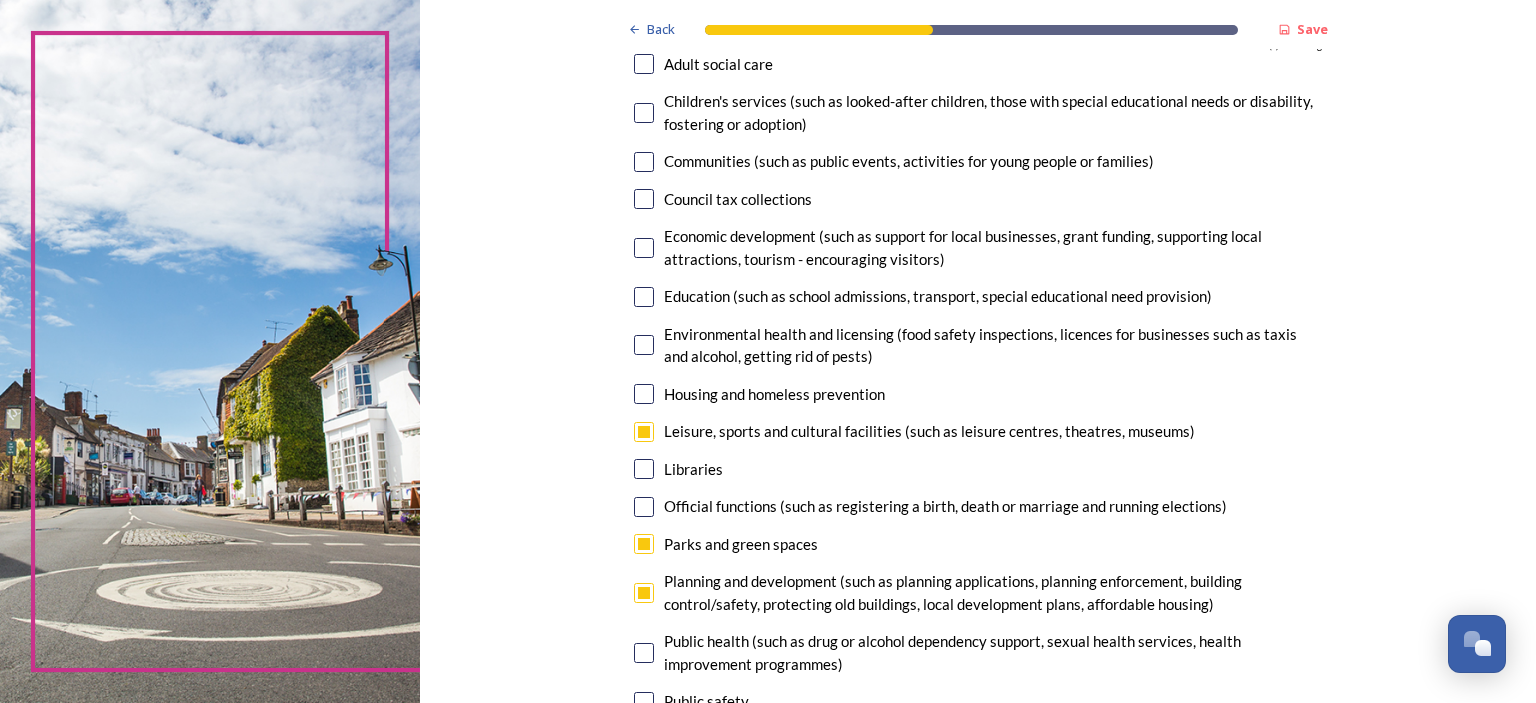 scroll, scrollTop: 200, scrollLeft: 0, axis: vertical 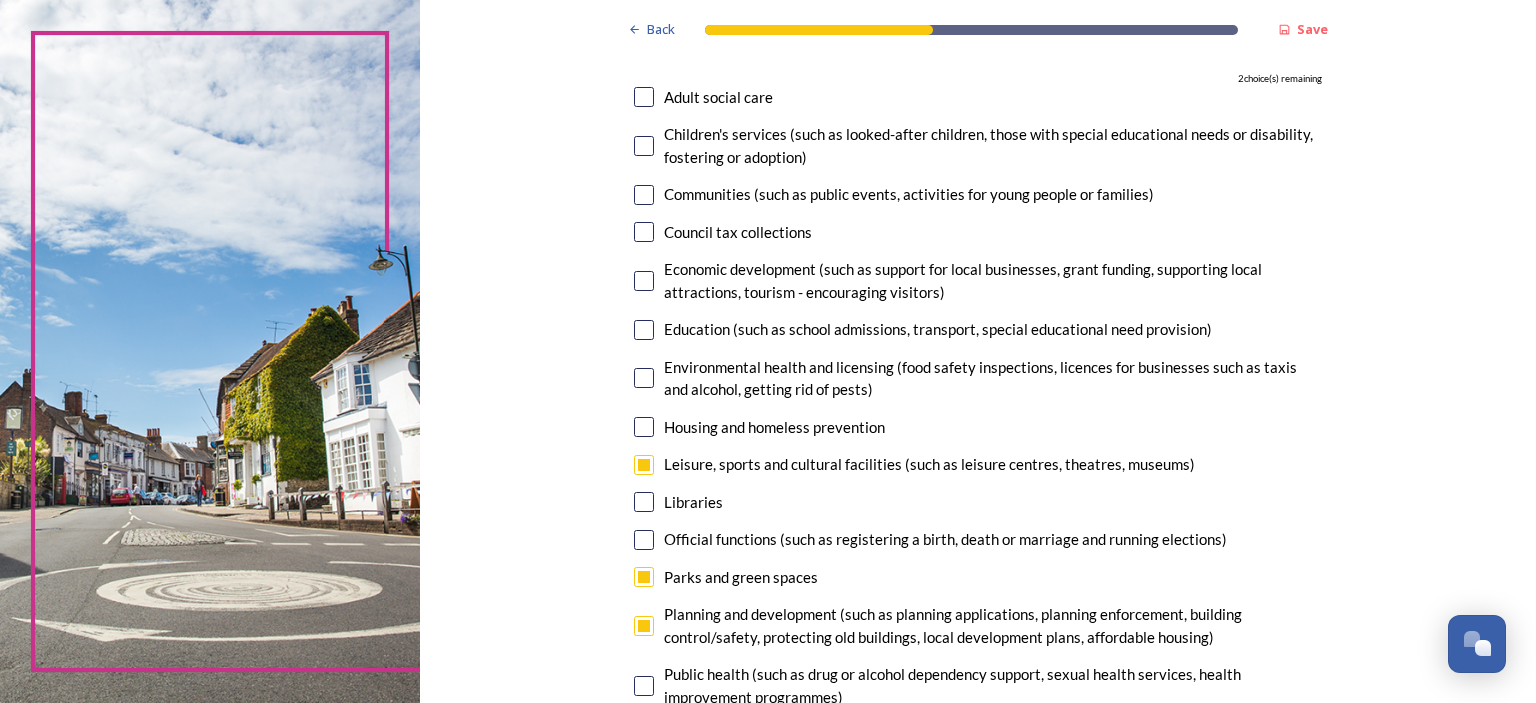 click at bounding box center (644, 427) 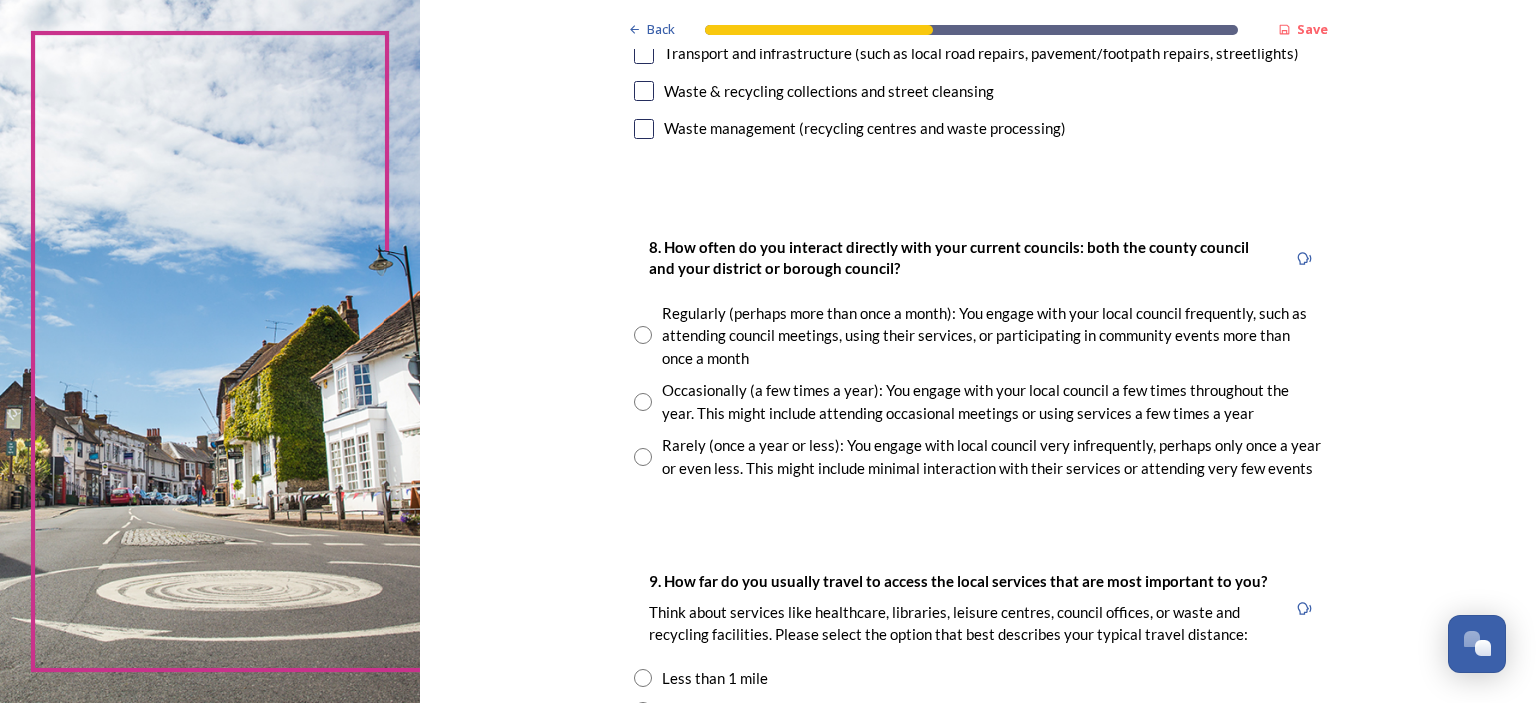 scroll, scrollTop: 1000, scrollLeft: 0, axis: vertical 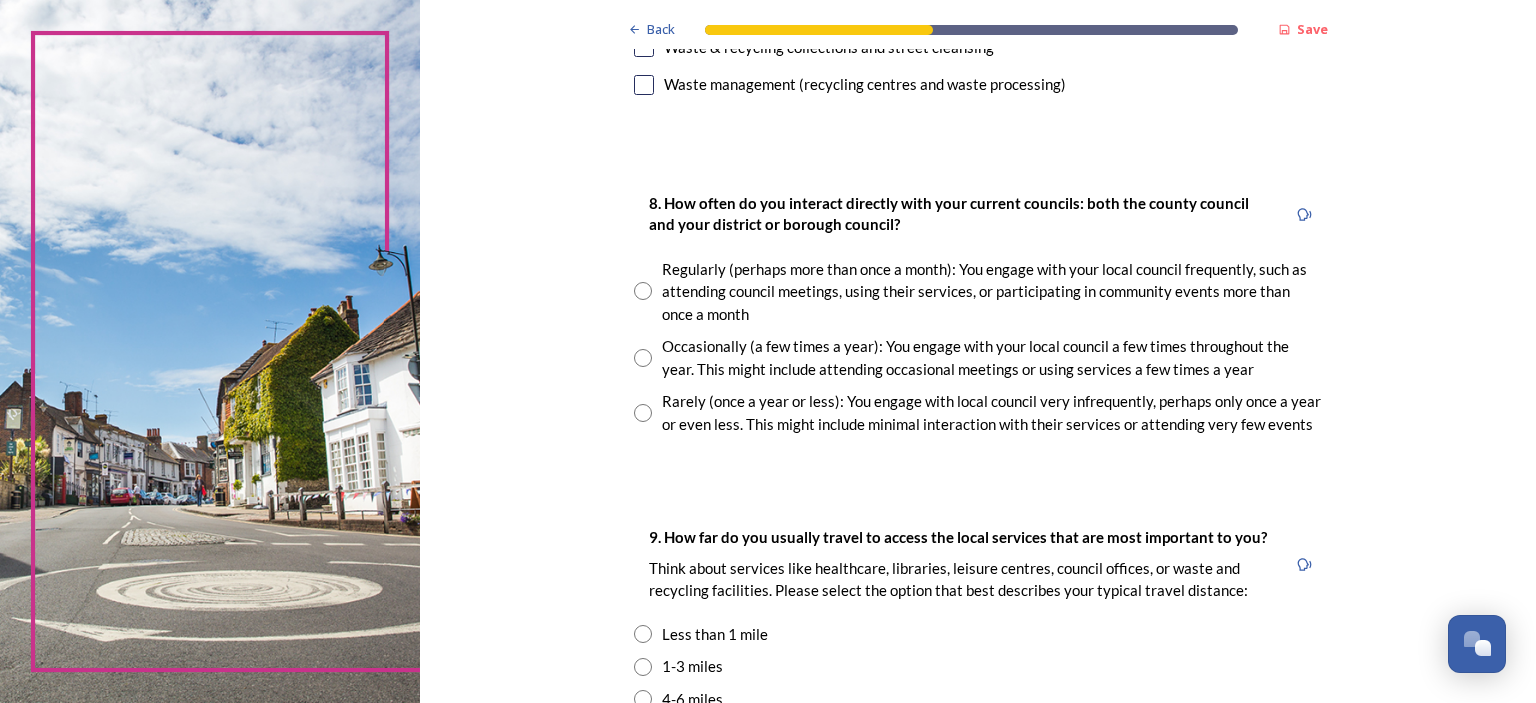 click at bounding box center (643, 413) 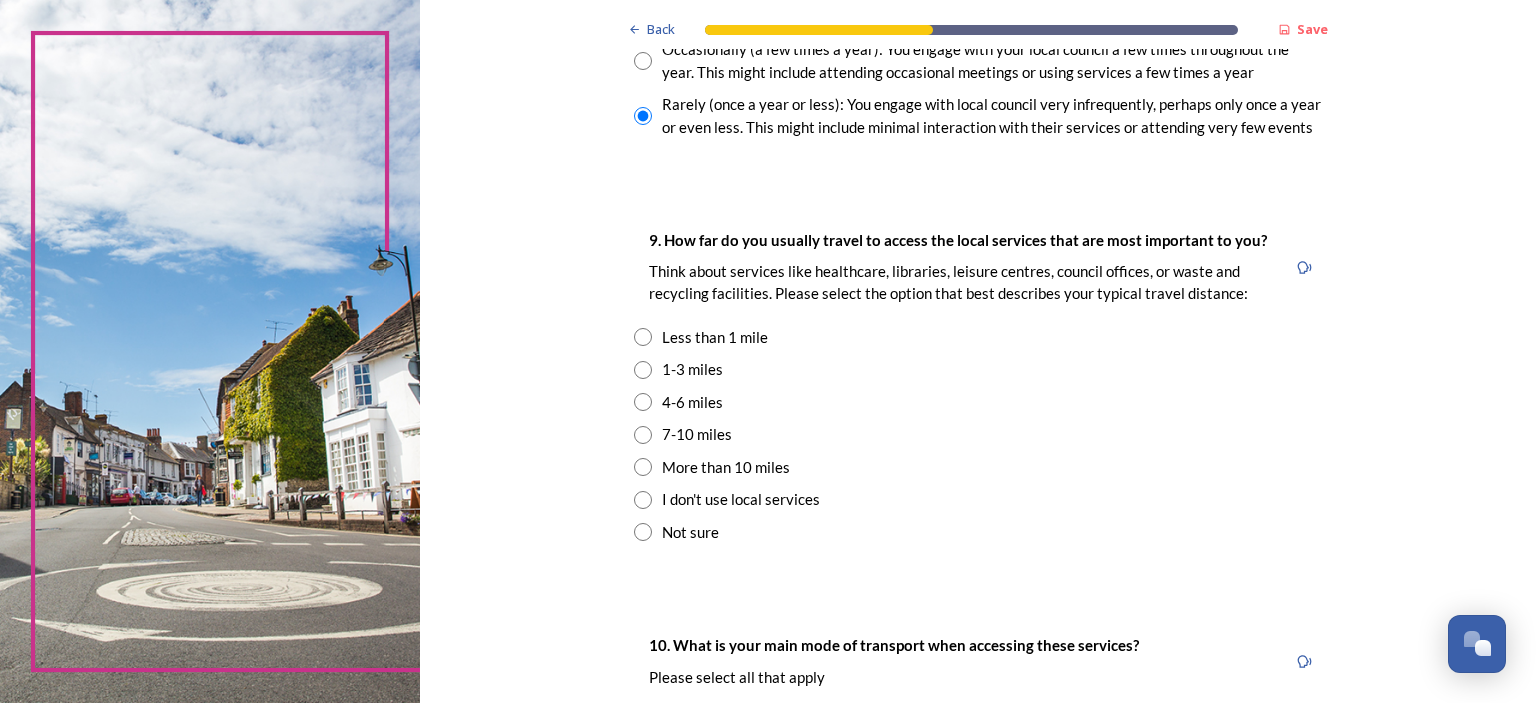 scroll, scrollTop: 1300, scrollLeft: 0, axis: vertical 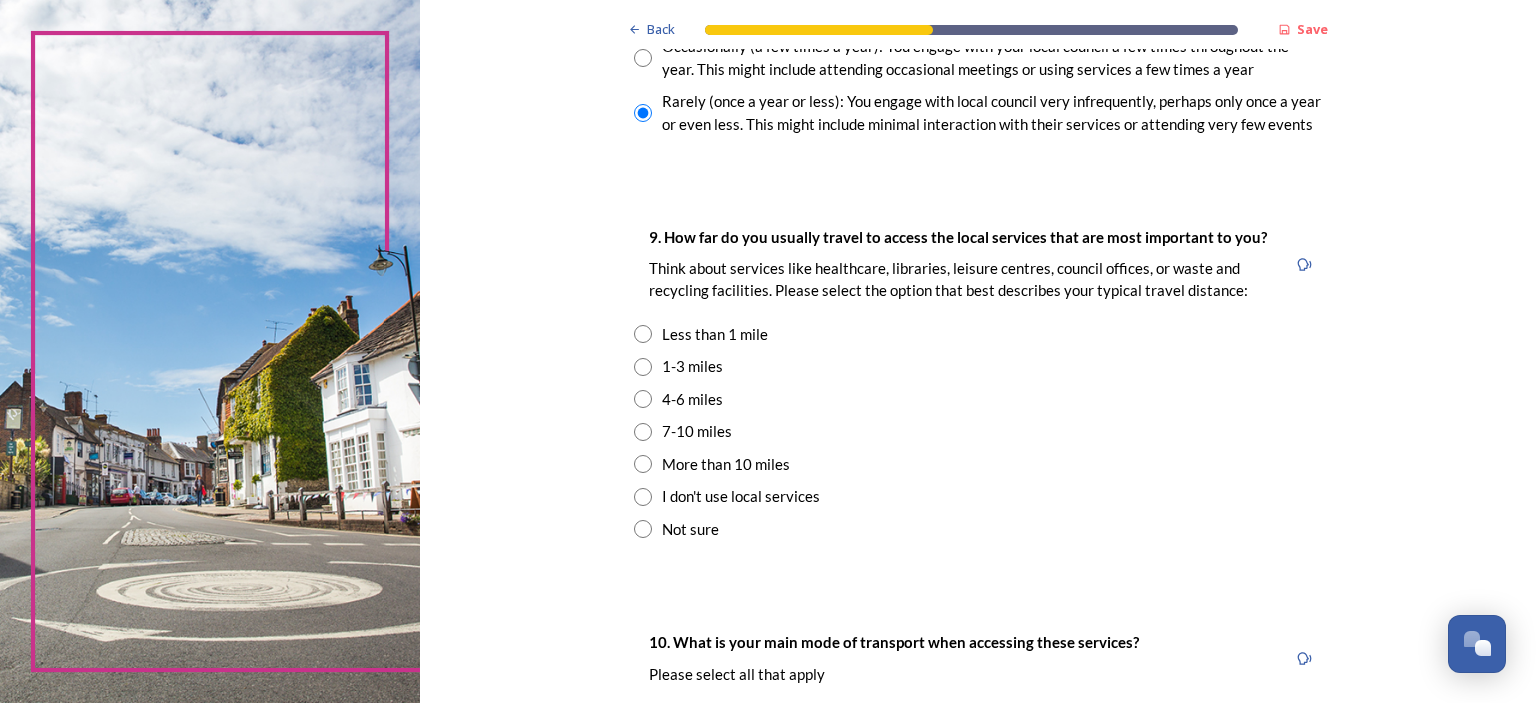 click at bounding box center [643, 334] 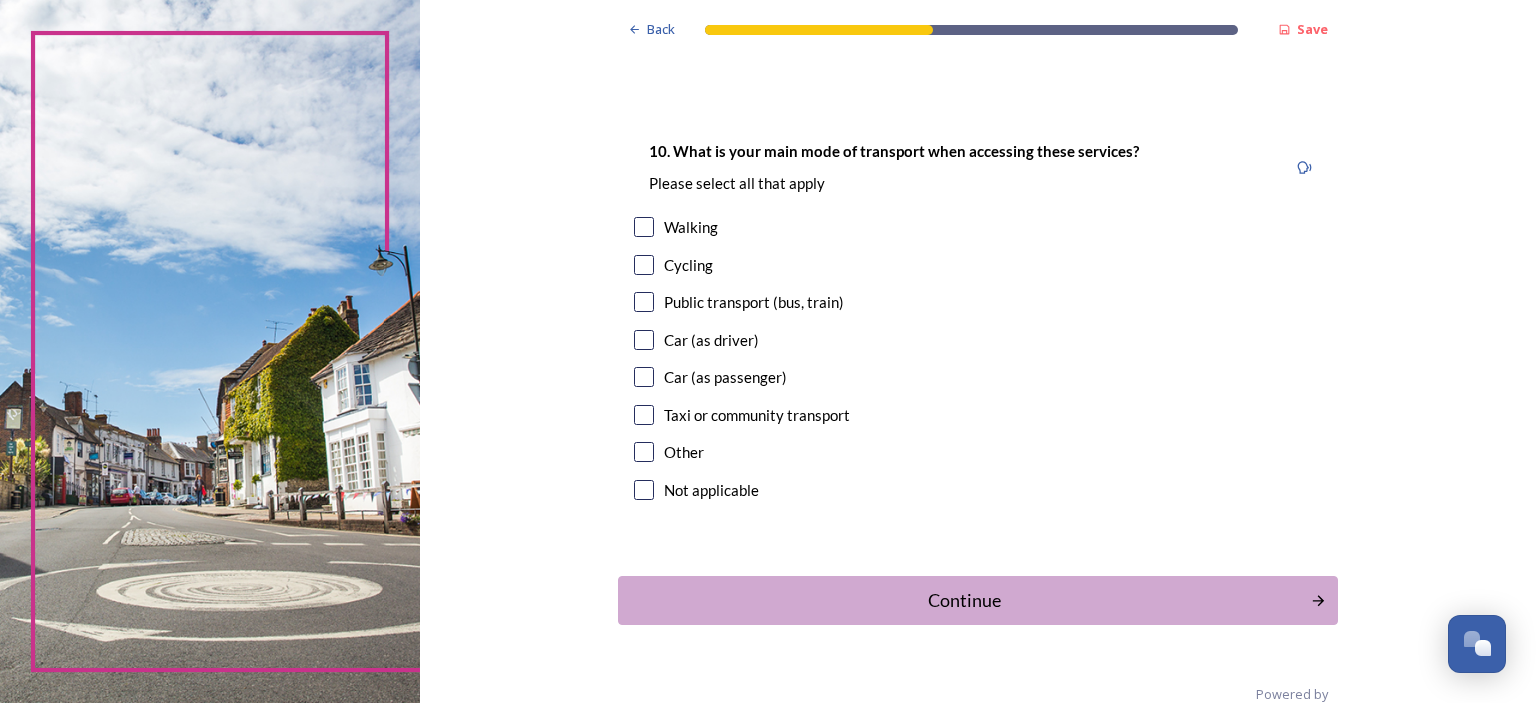 scroll, scrollTop: 1800, scrollLeft: 0, axis: vertical 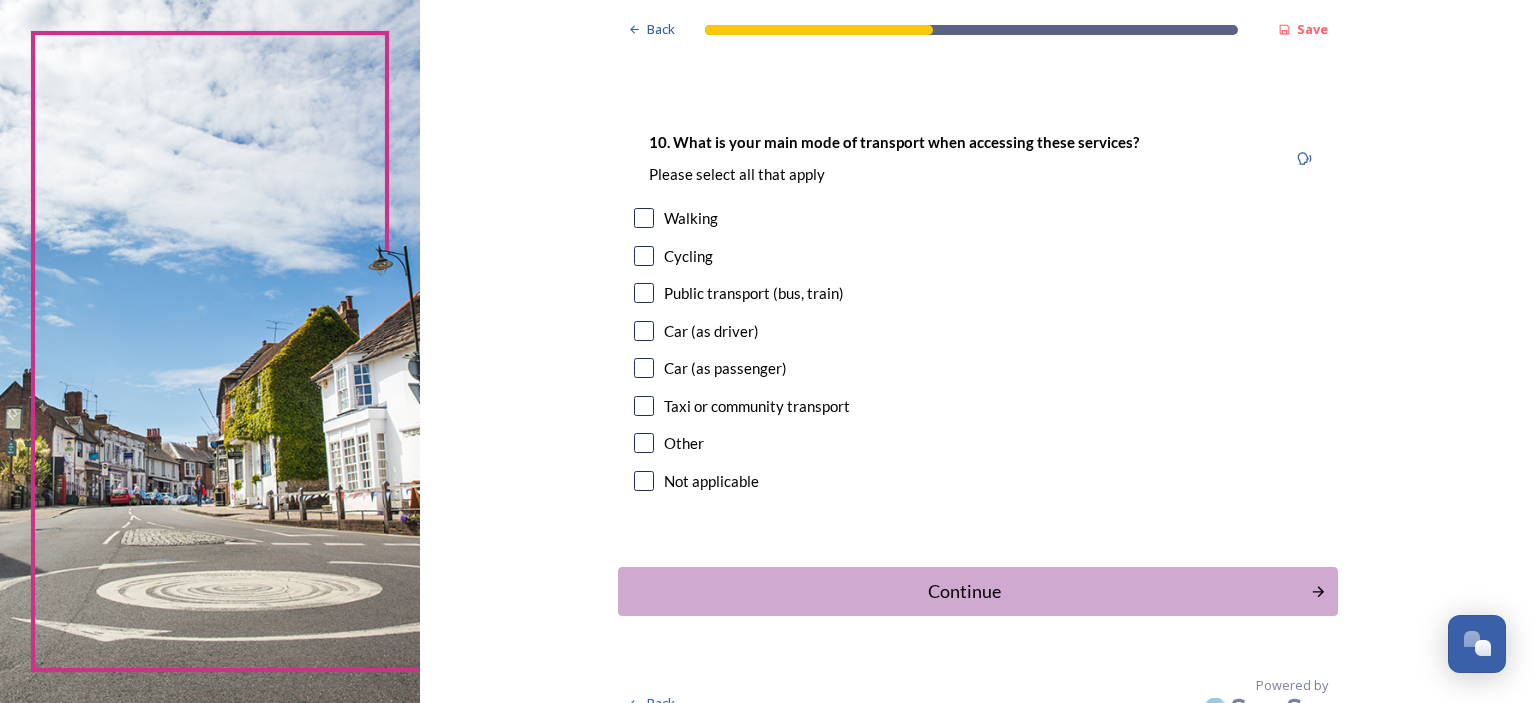 click on "10. What is your main mode of transport when accessing these services?  Please select all that apply Walking Cycling Public transport (bus, train) Car (as driver) Car (as passenger) Taxi or community transport Other Not applicable" at bounding box center [978, 313] 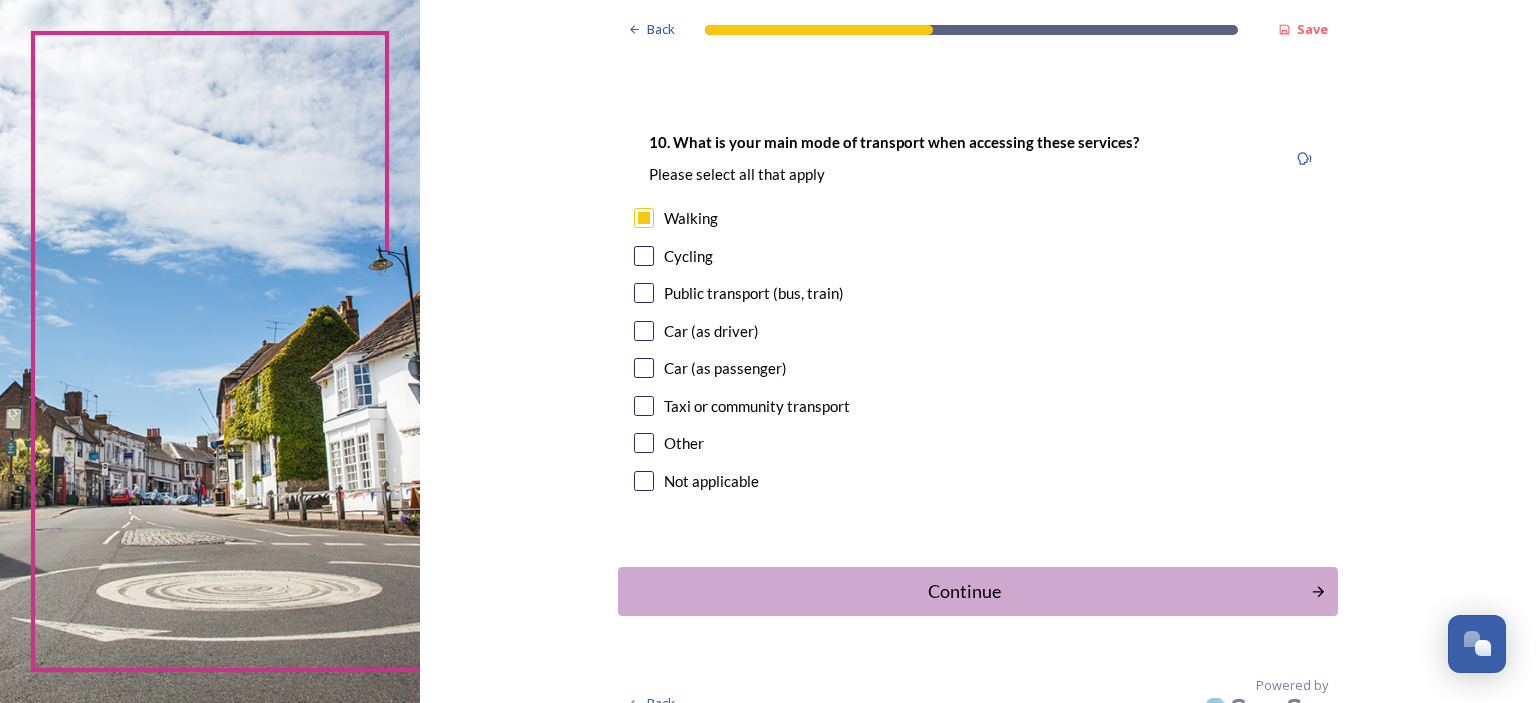 click at bounding box center [644, 331] 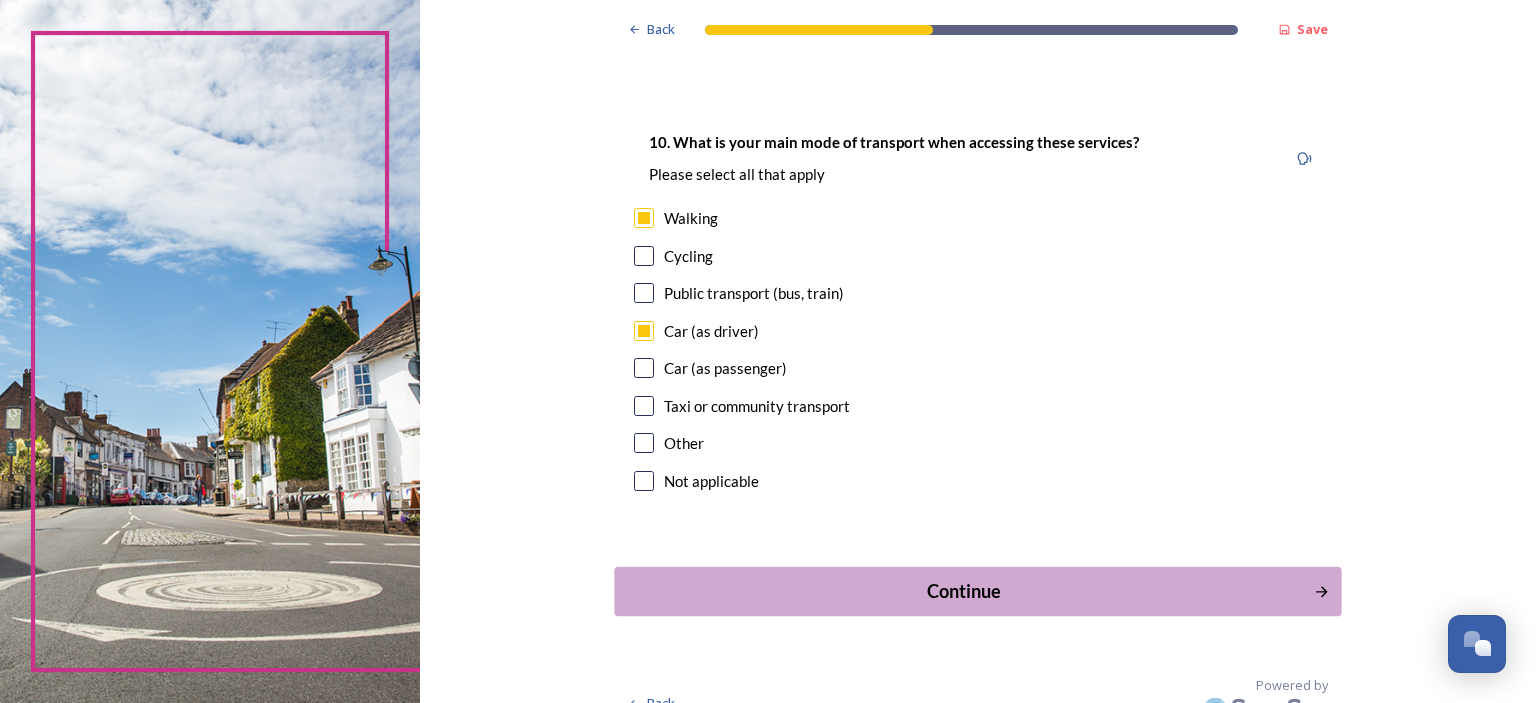 click on "Continue" at bounding box center (964, 591) 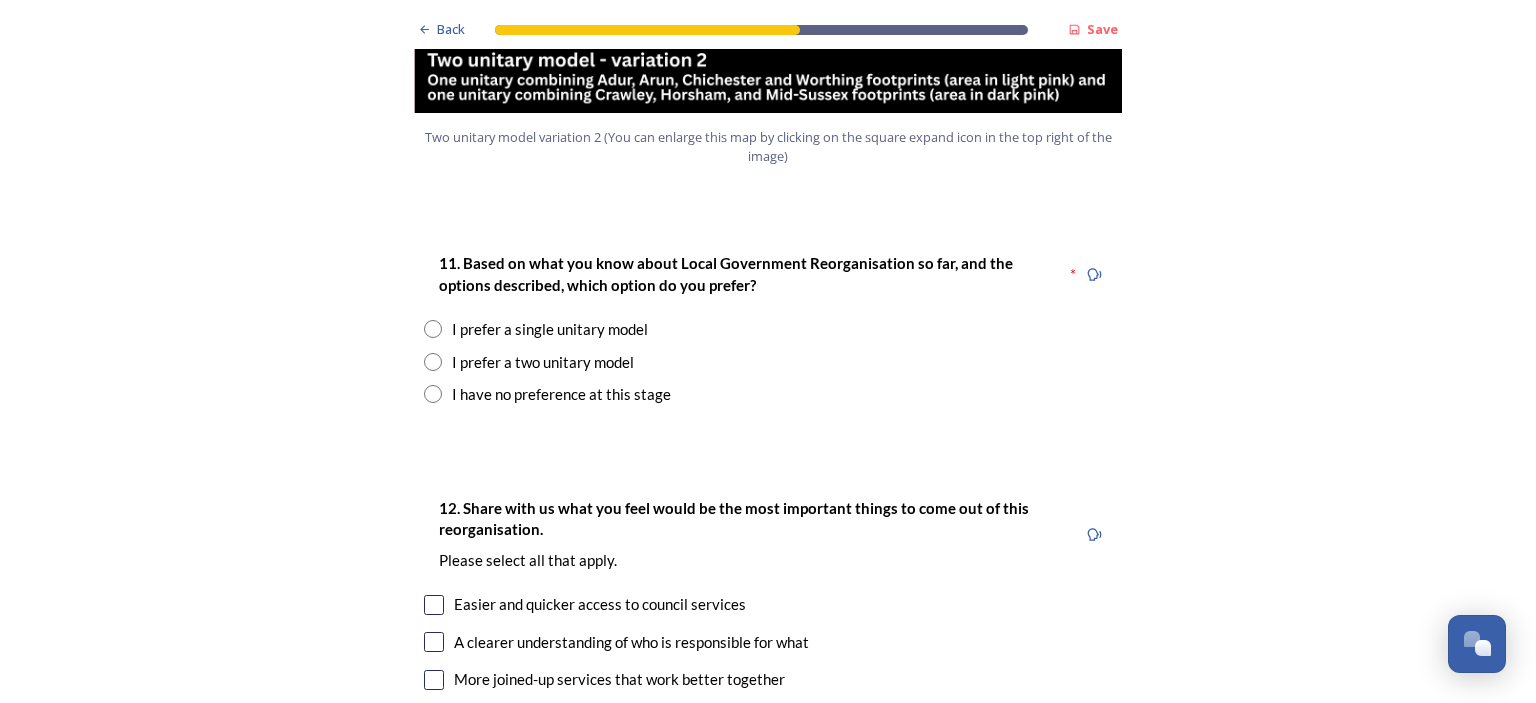 scroll, scrollTop: 2500, scrollLeft: 0, axis: vertical 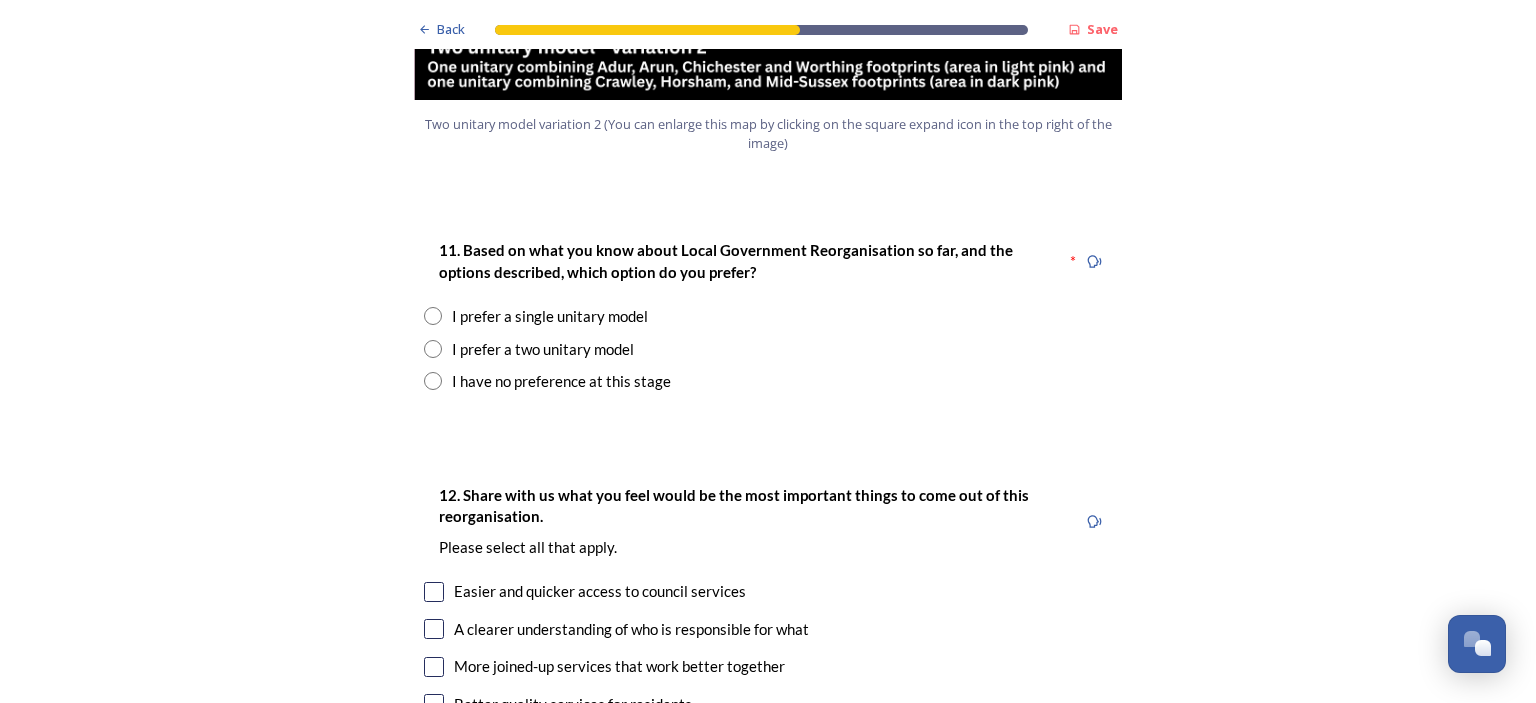 click at bounding box center [433, 316] 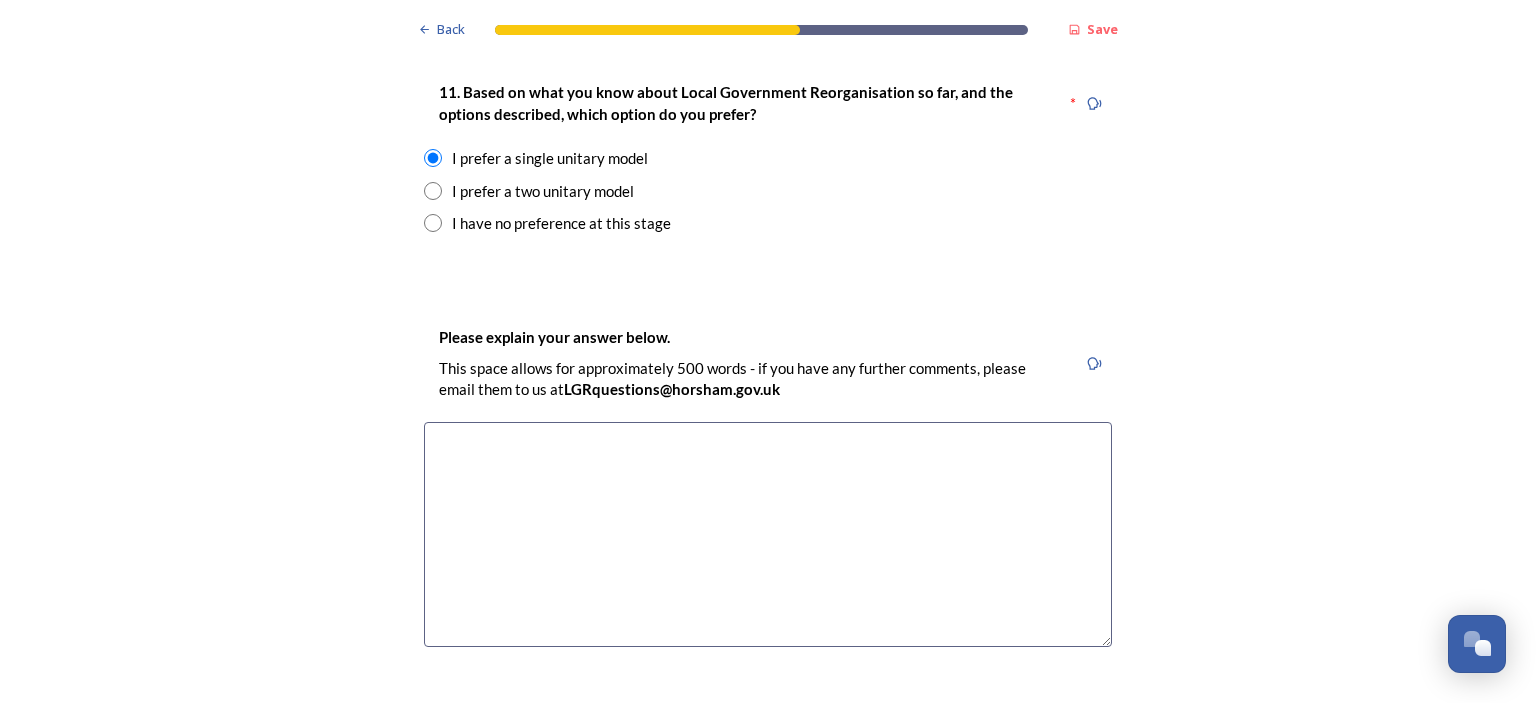 scroll, scrollTop: 2700, scrollLeft: 0, axis: vertical 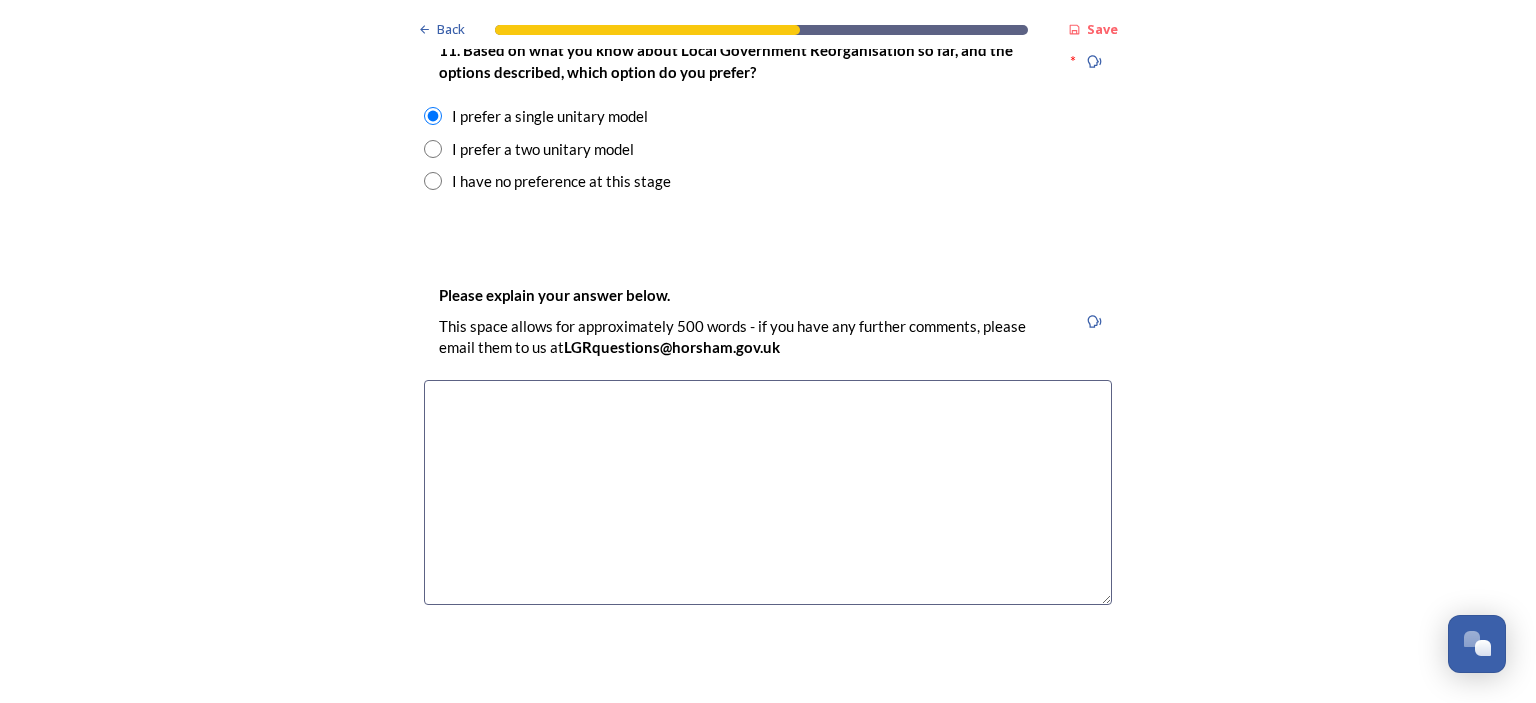 click at bounding box center [433, 181] 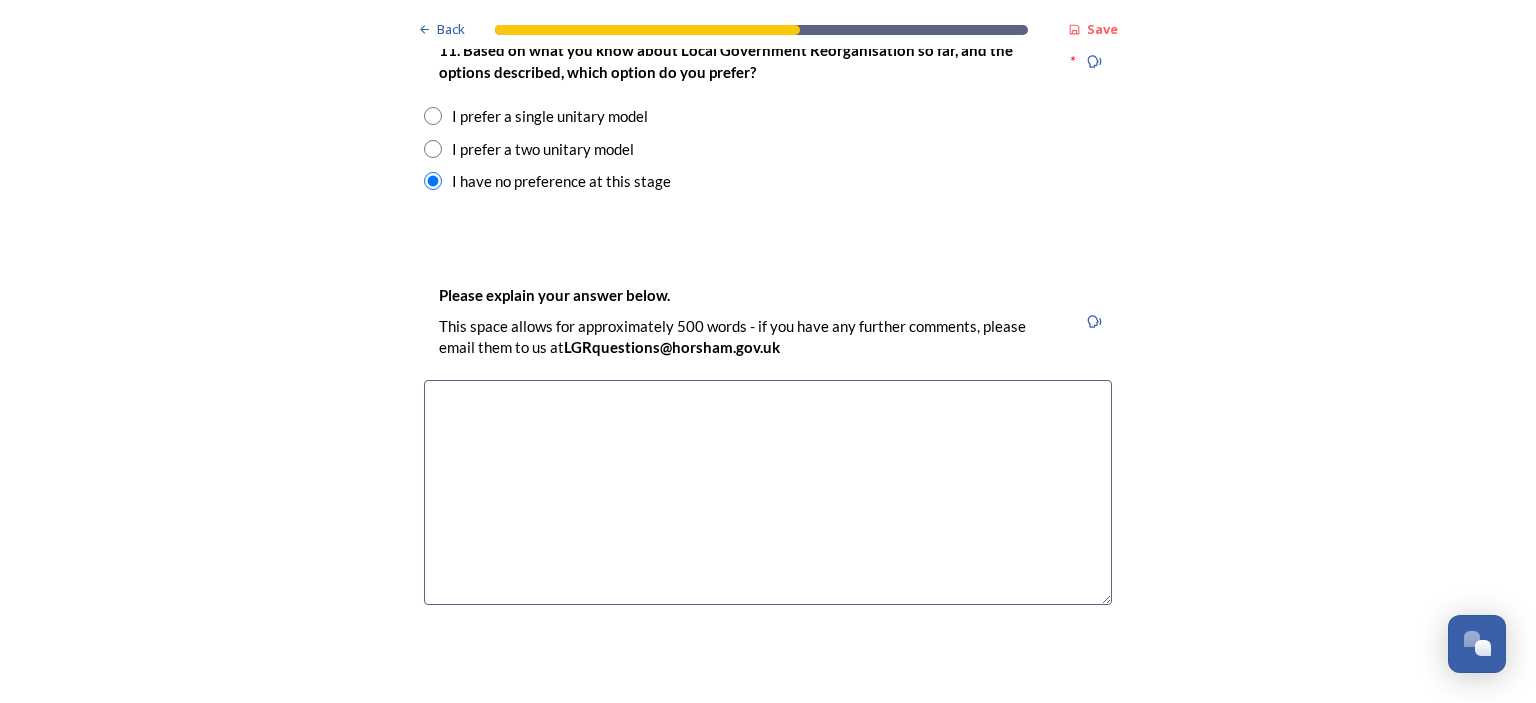 click at bounding box center (433, 116) 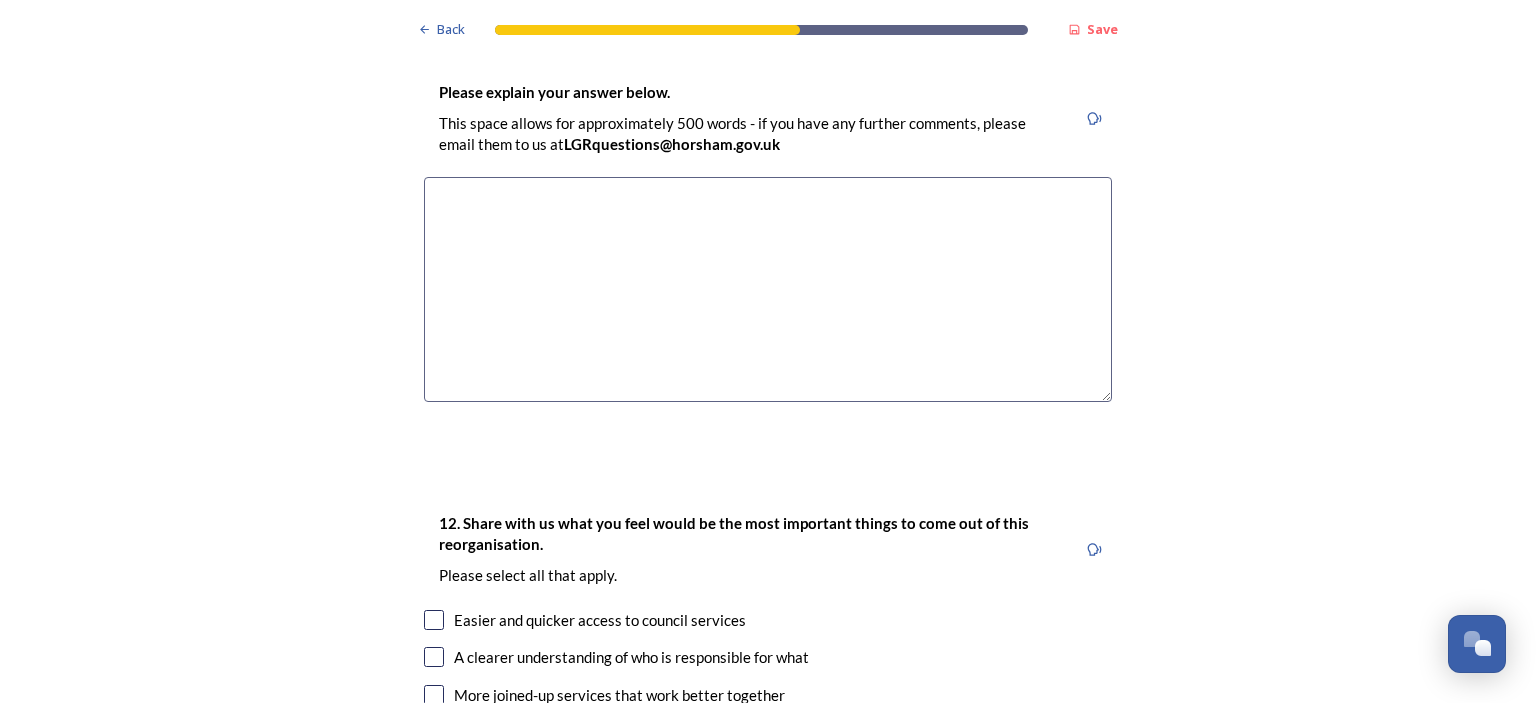 scroll, scrollTop: 2900, scrollLeft: 0, axis: vertical 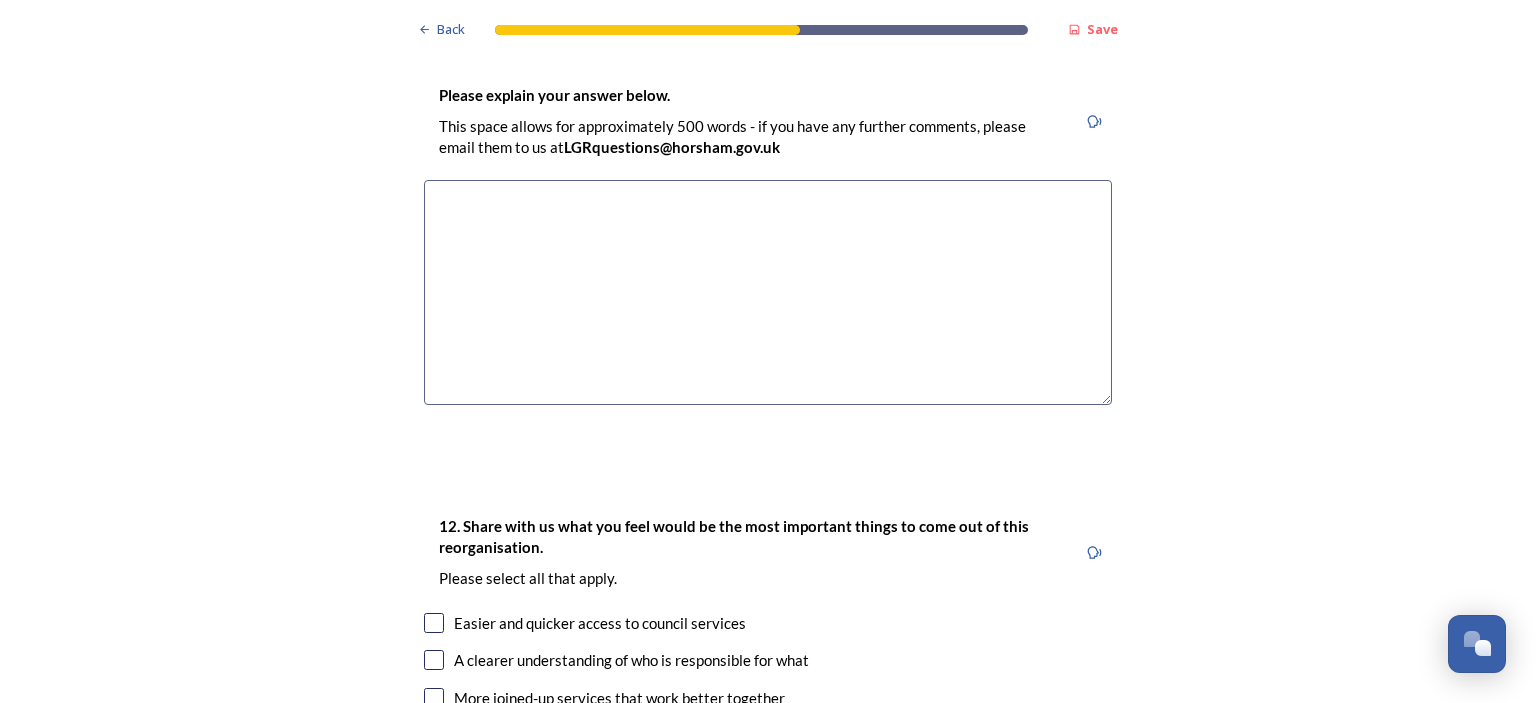 drag, startPoint x: 644, startPoint y: 244, endPoint x: 556, endPoint y: 356, distance: 142.43594 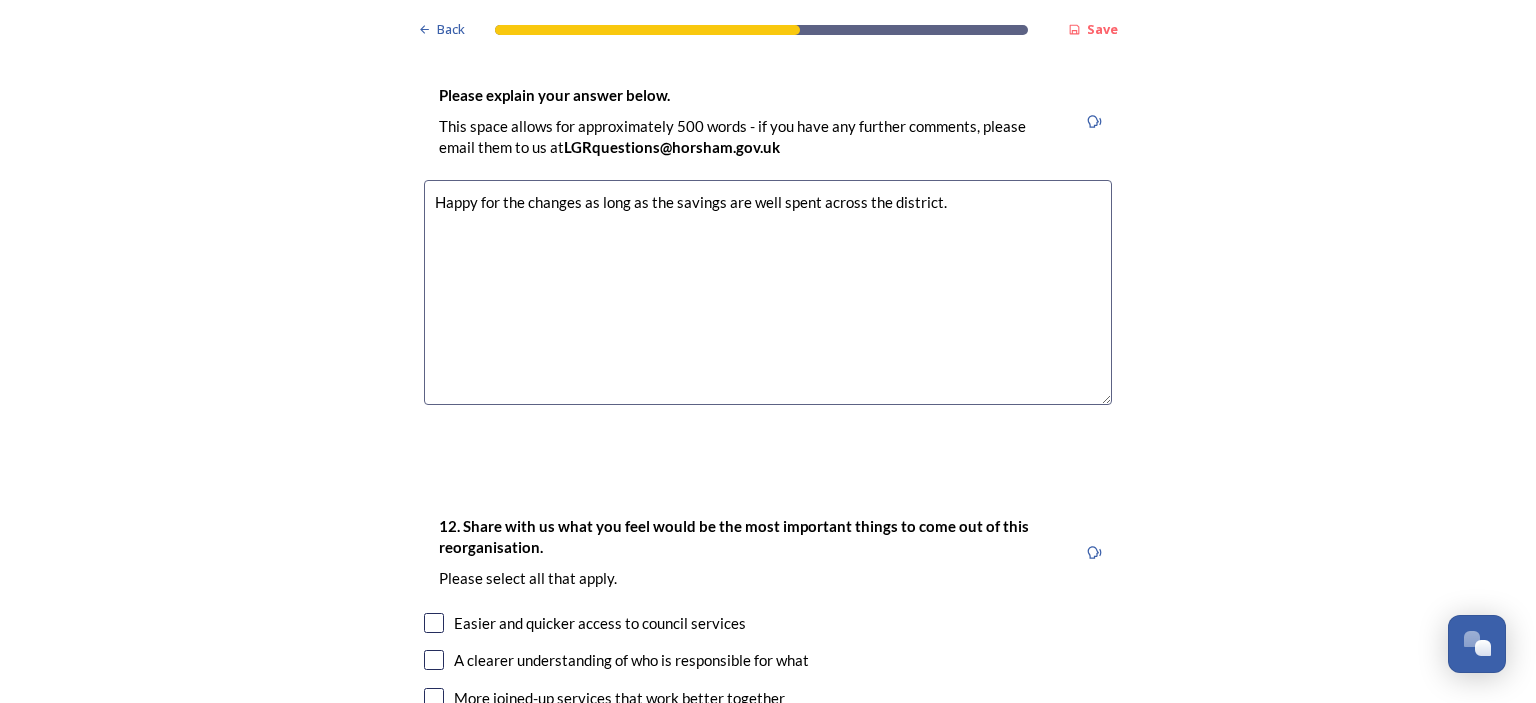 click on "Happy for the changes as long as the savings are well spent across the district." at bounding box center [768, 292] 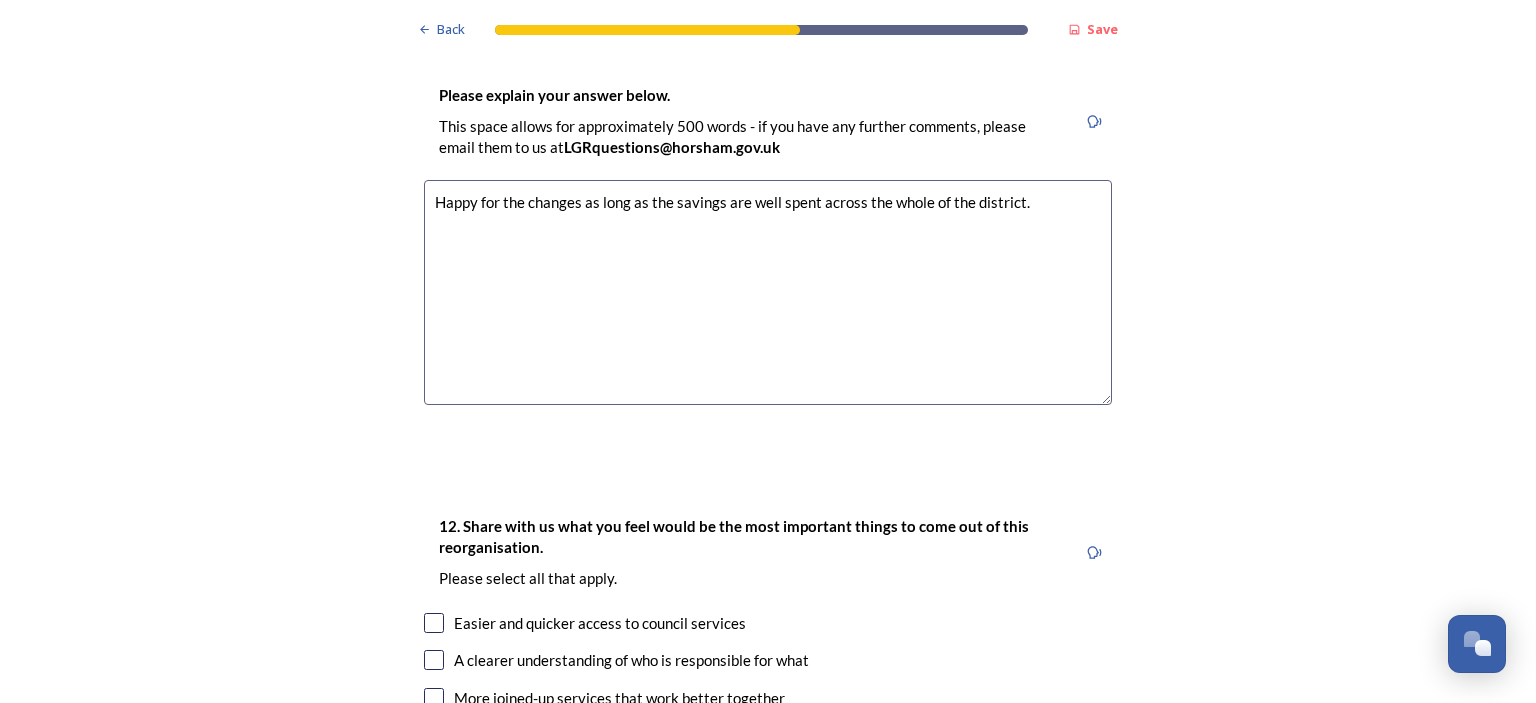 click on "Happy for the changes as long as the savings are well spent across the whole of the district." at bounding box center (768, 292) 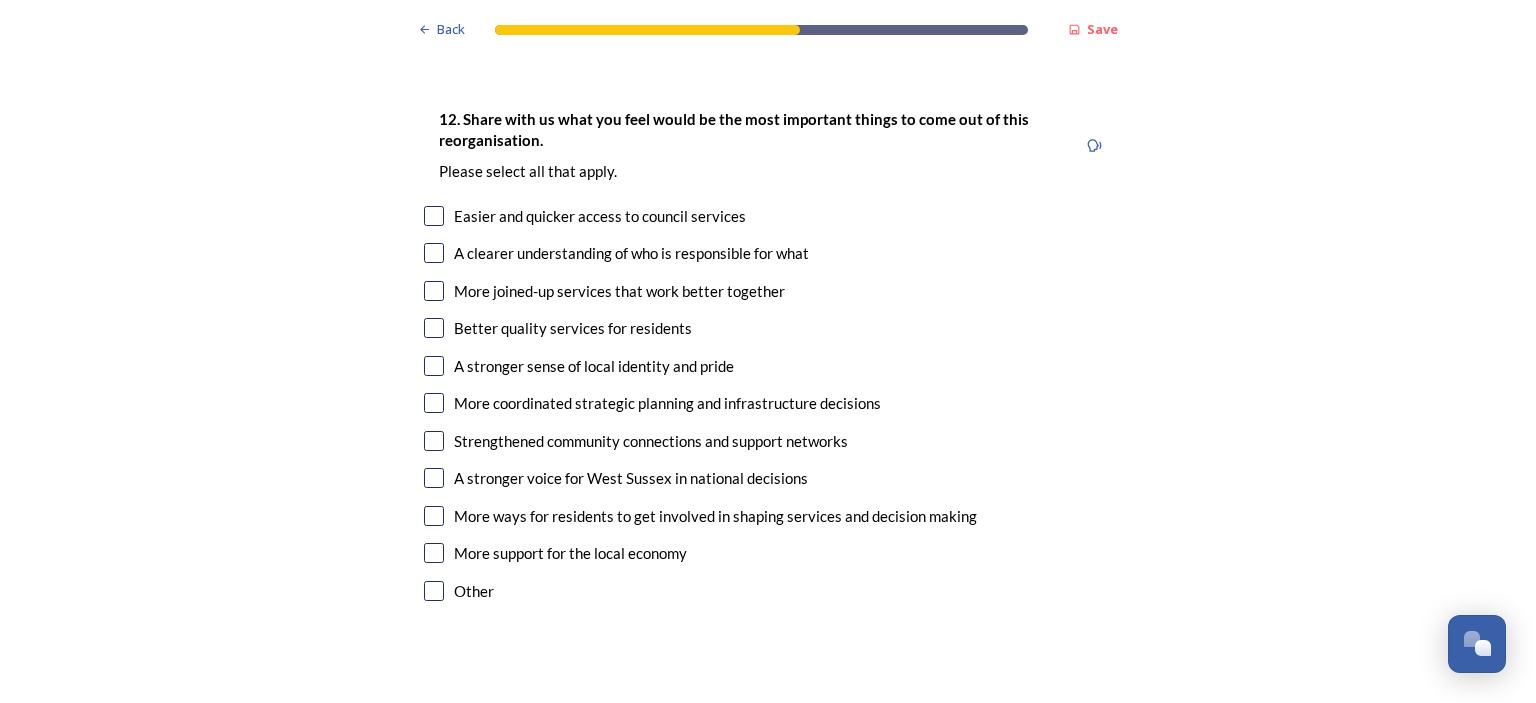 scroll, scrollTop: 3400, scrollLeft: 0, axis: vertical 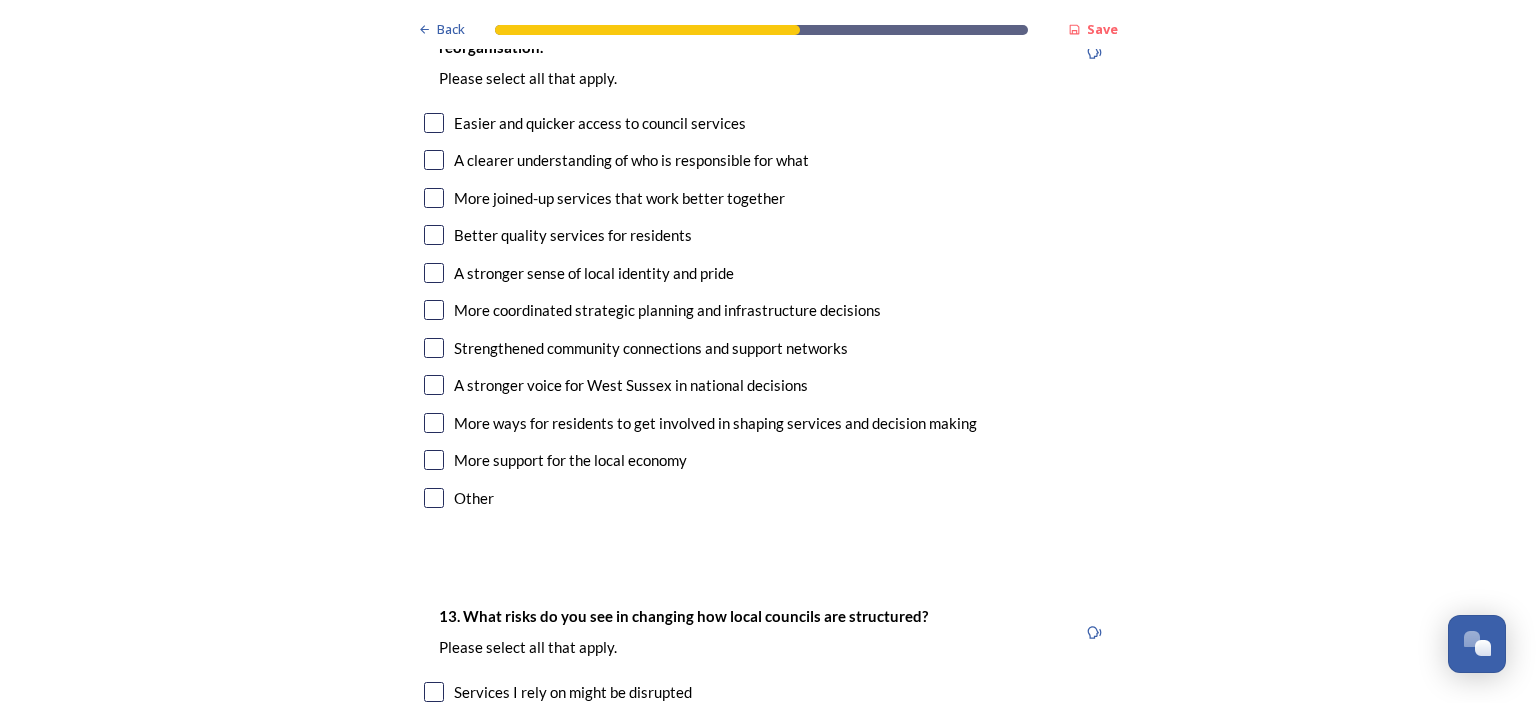 type on "Happy for the changes as long as the savings are well spent across the whole of the district." 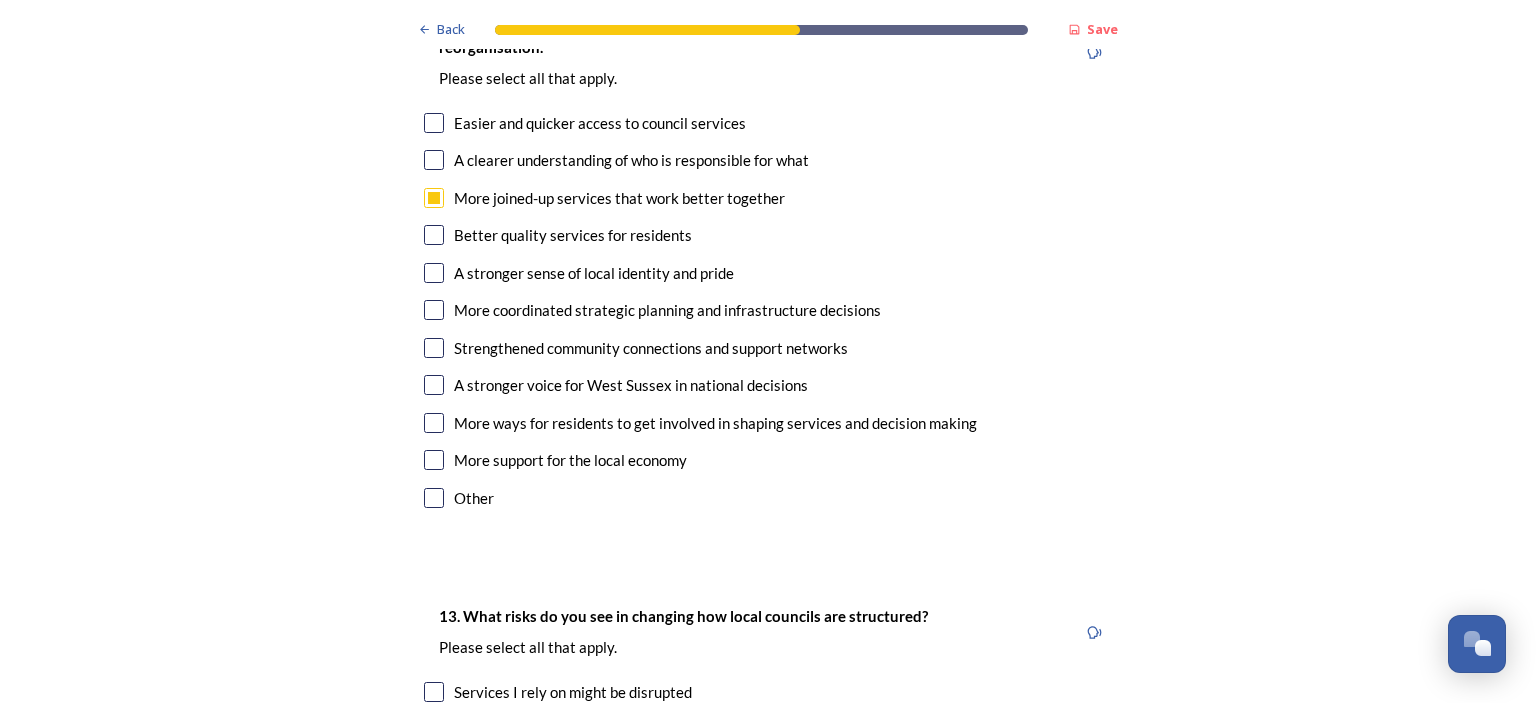 click at bounding box center [434, 235] 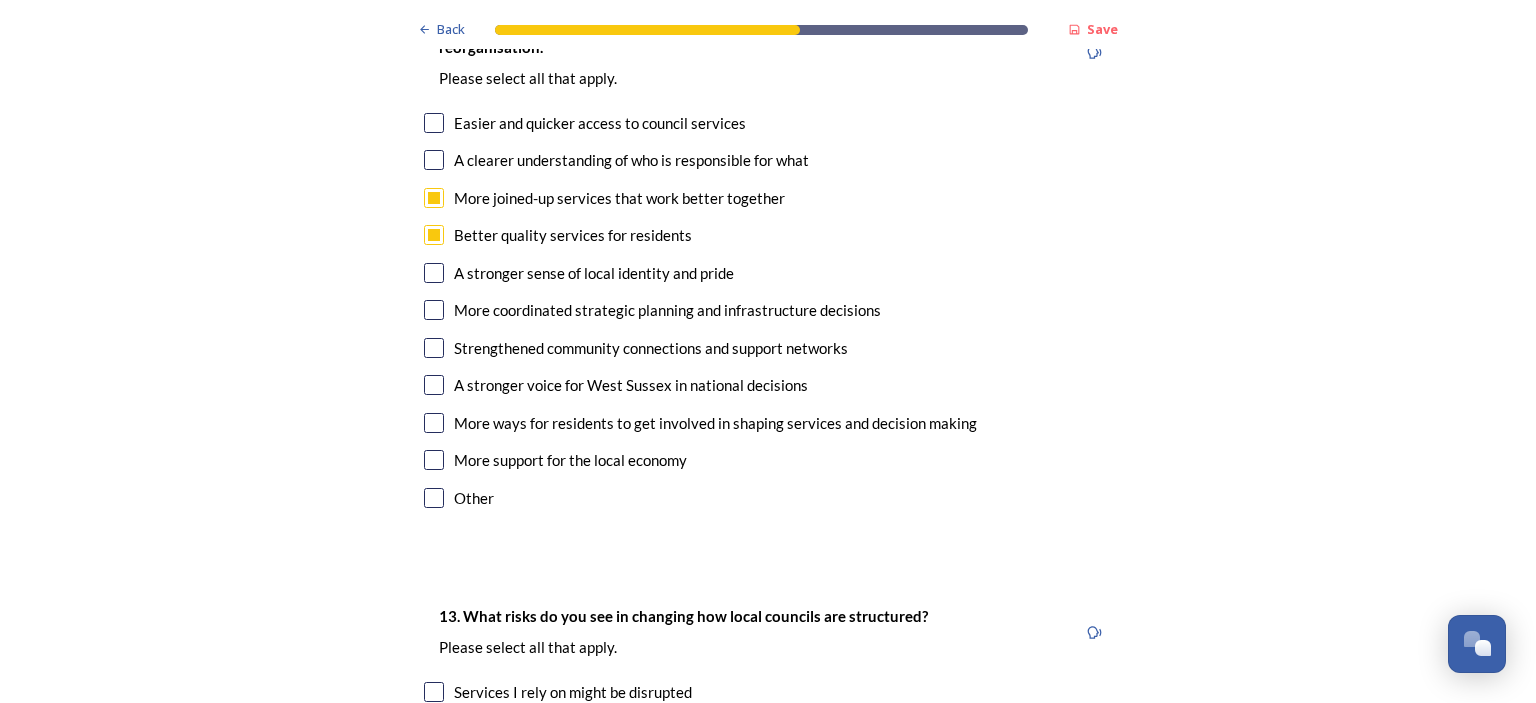 click at bounding box center [434, 310] 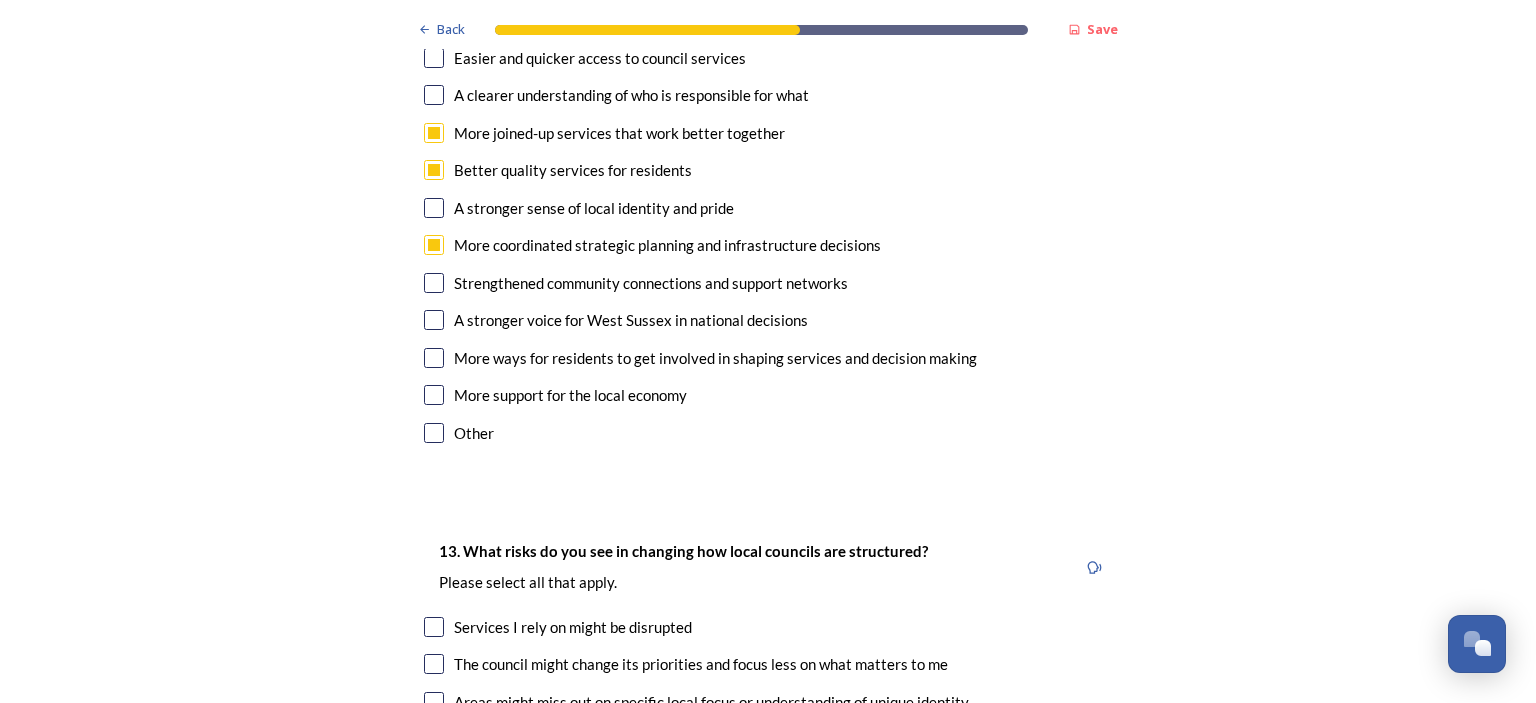 scroll, scrollTop: 3500, scrollLeft: 0, axis: vertical 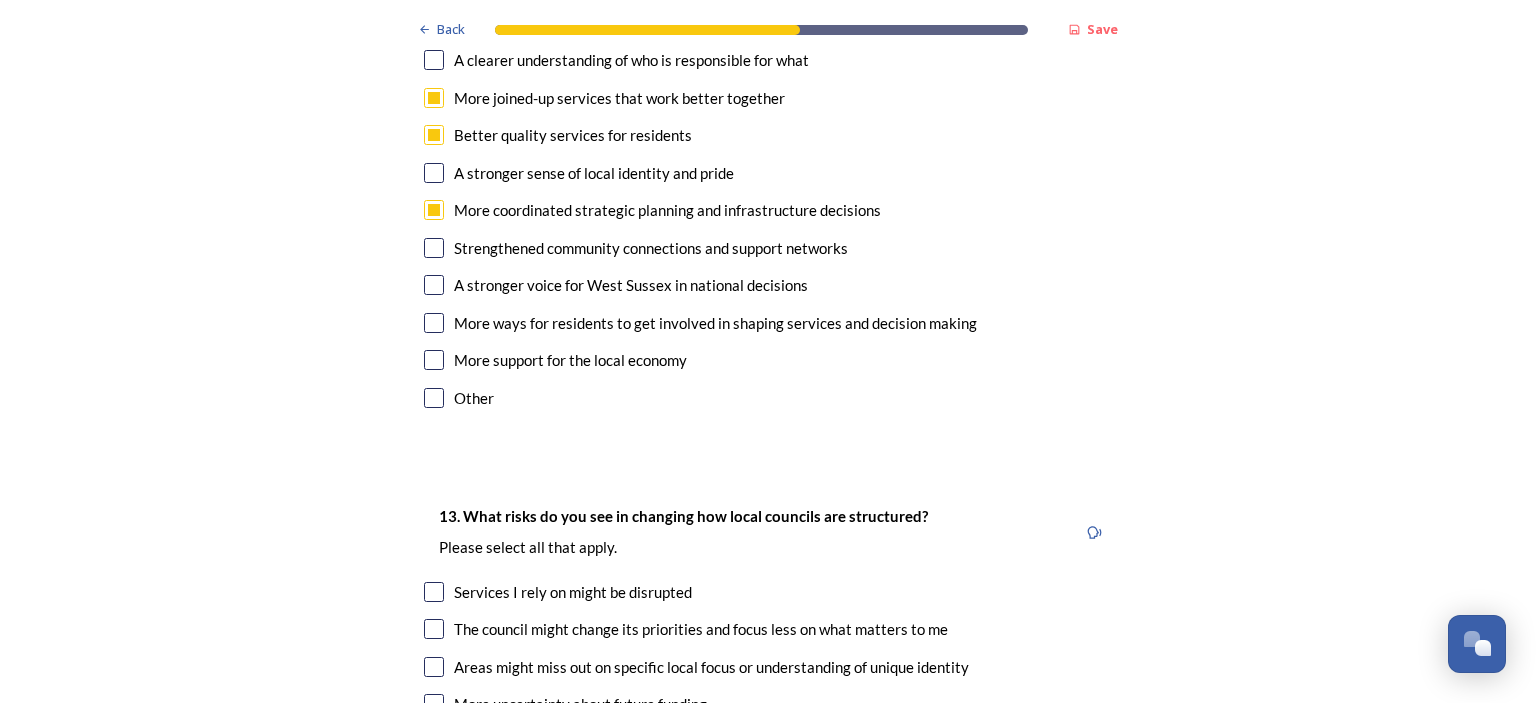 click at bounding box center (434, 285) 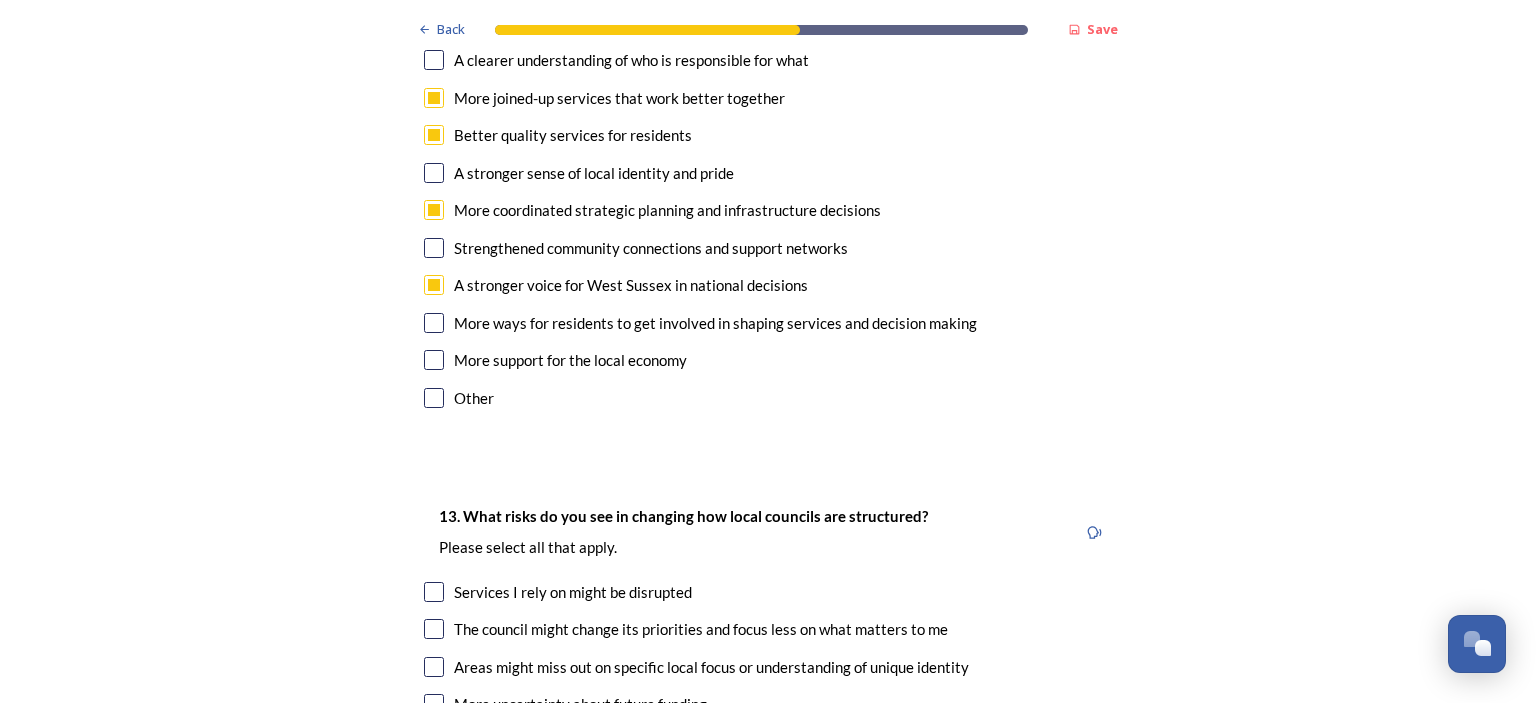 click at bounding box center [434, 360] 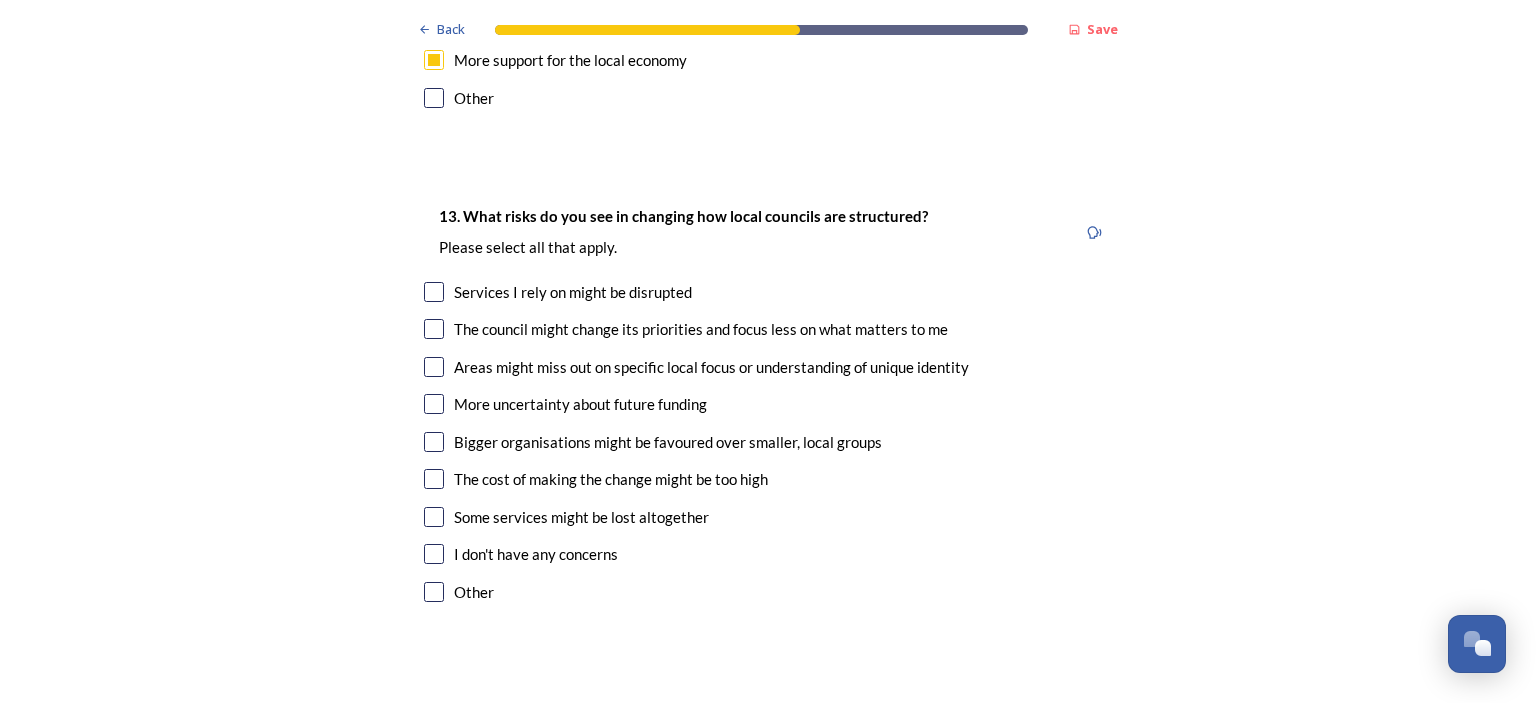 scroll, scrollTop: 3900, scrollLeft: 0, axis: vertical 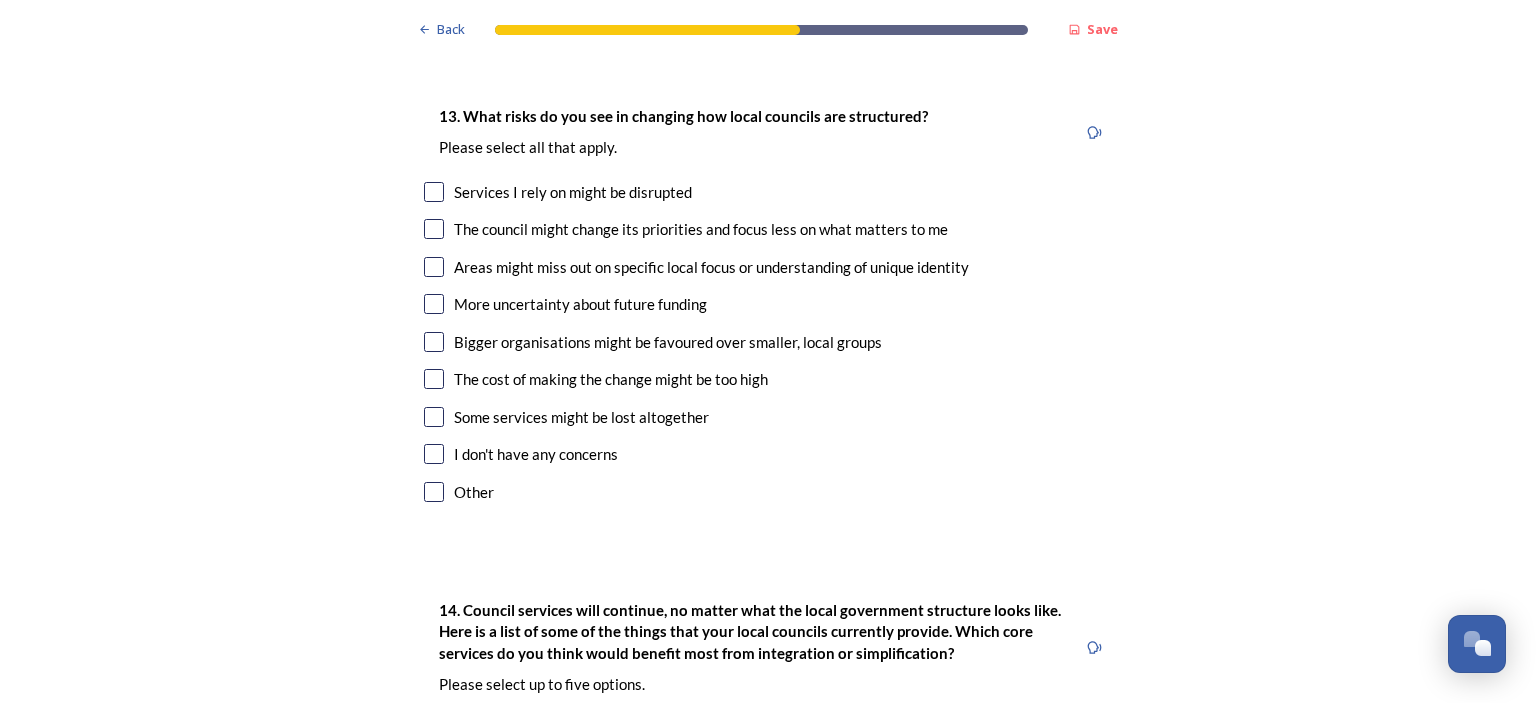 click at bounding box center [434, 379] 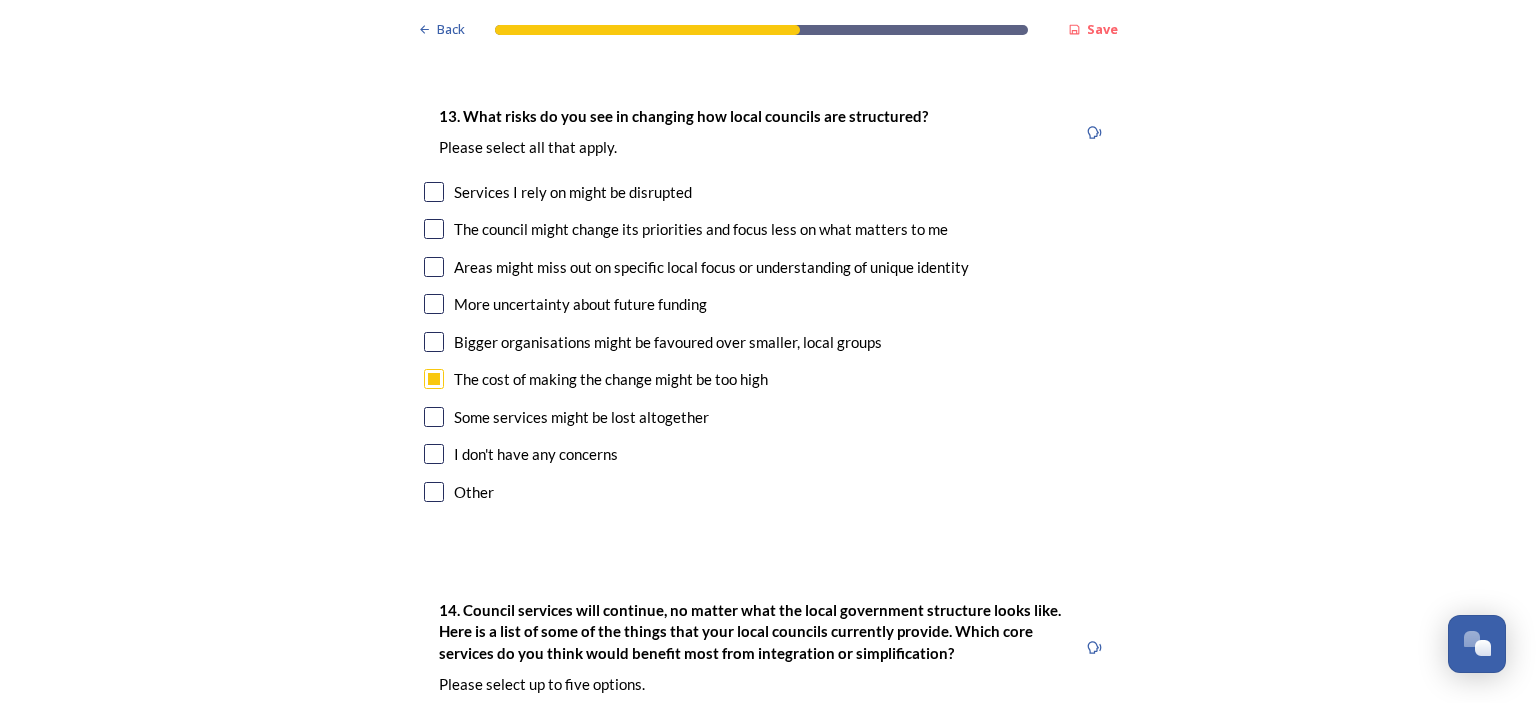 click at bounding box center [434, 342] 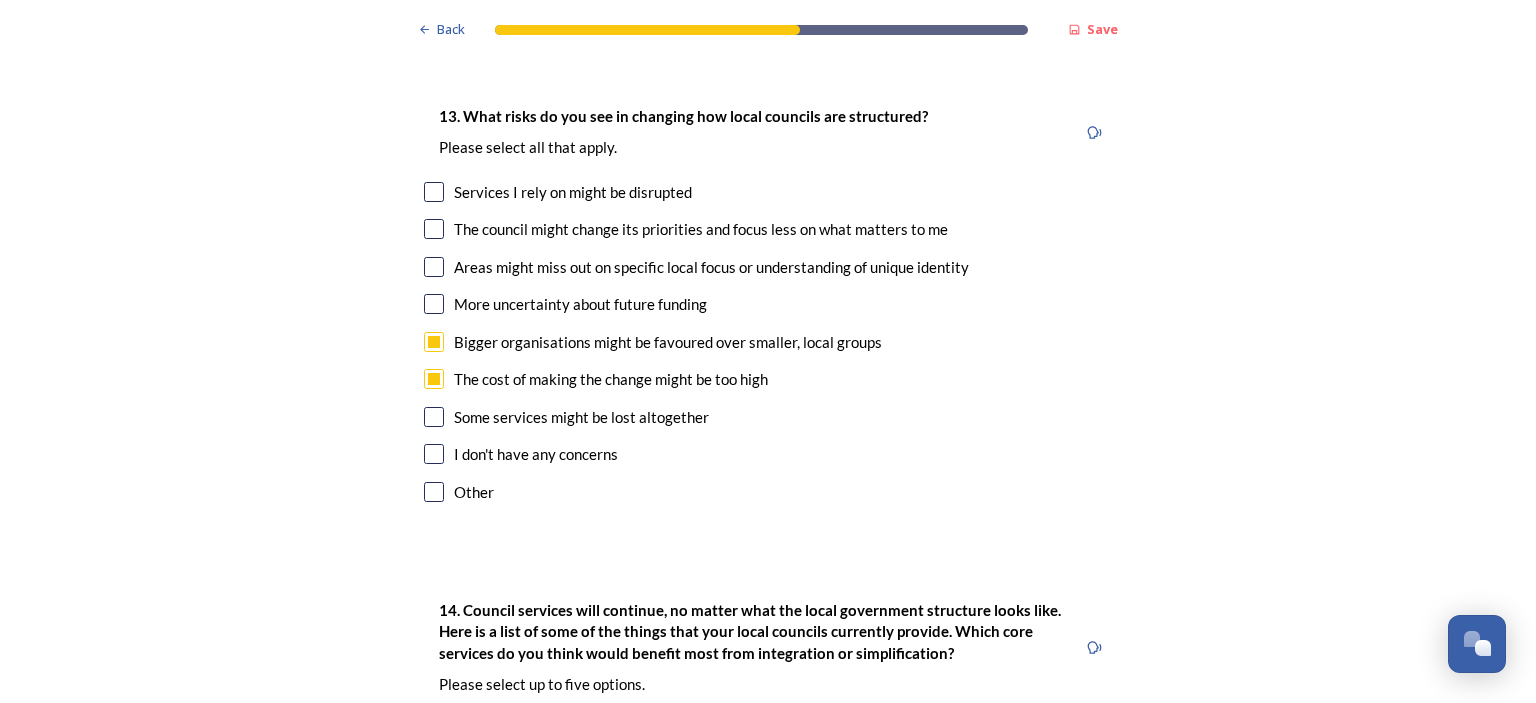 click at bounding box center [434, 304] 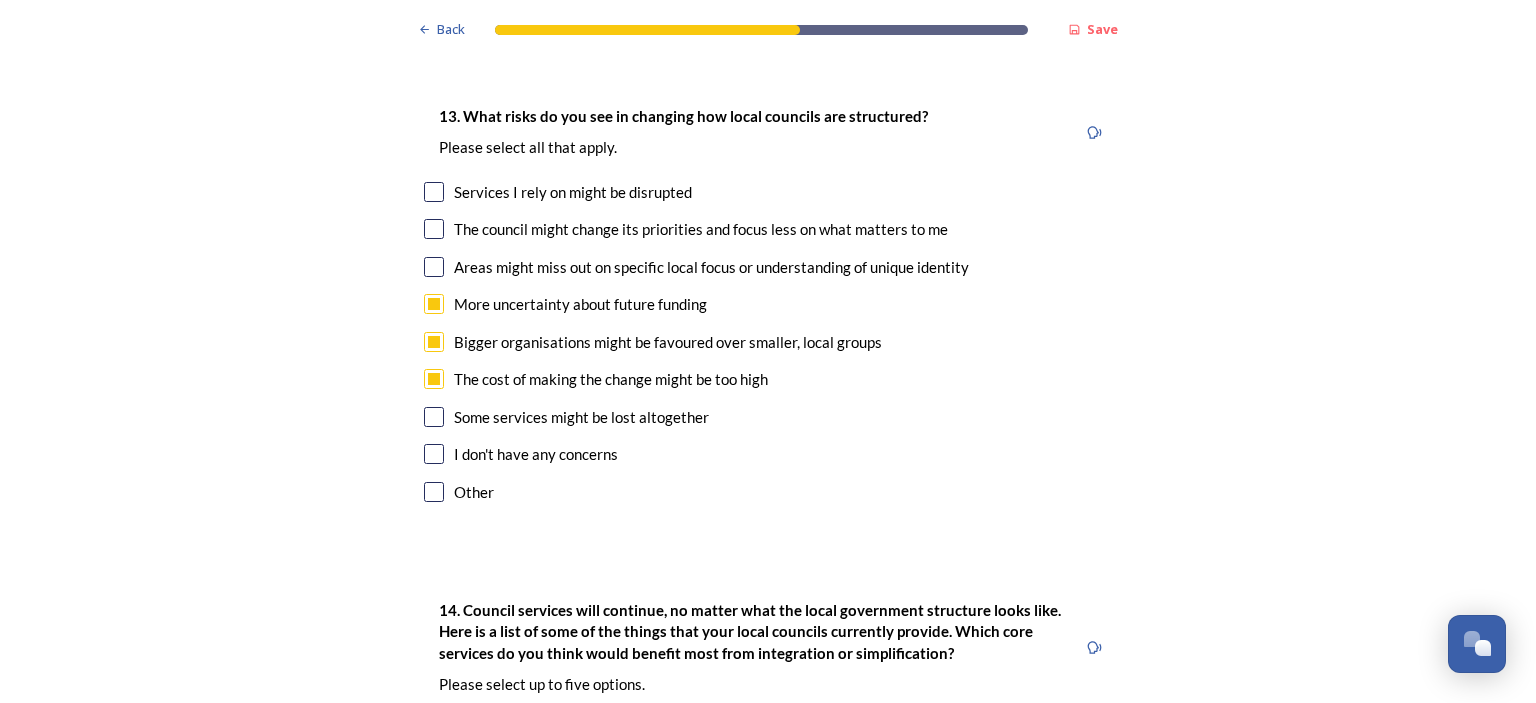 click at bounding box center (434, 267) 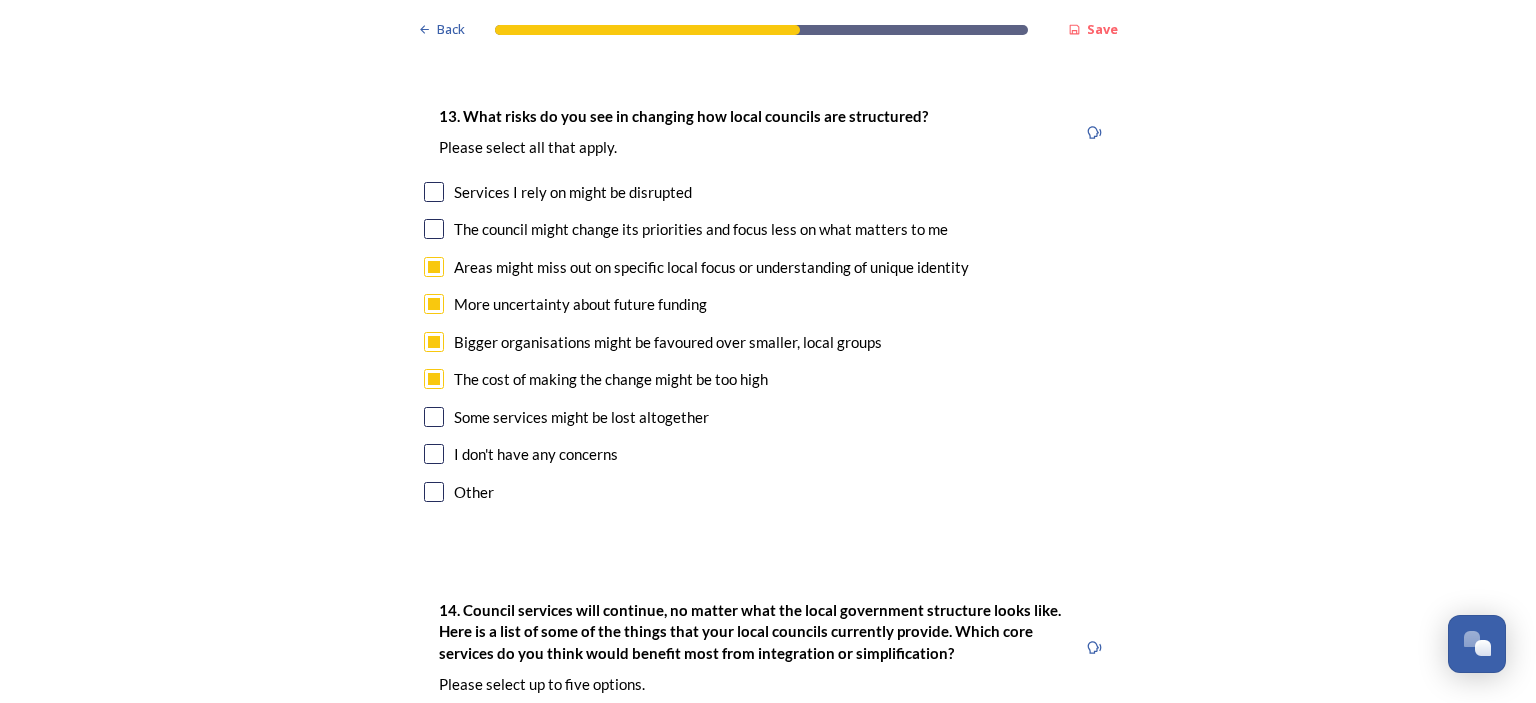 click at bounding box center [434, 304] 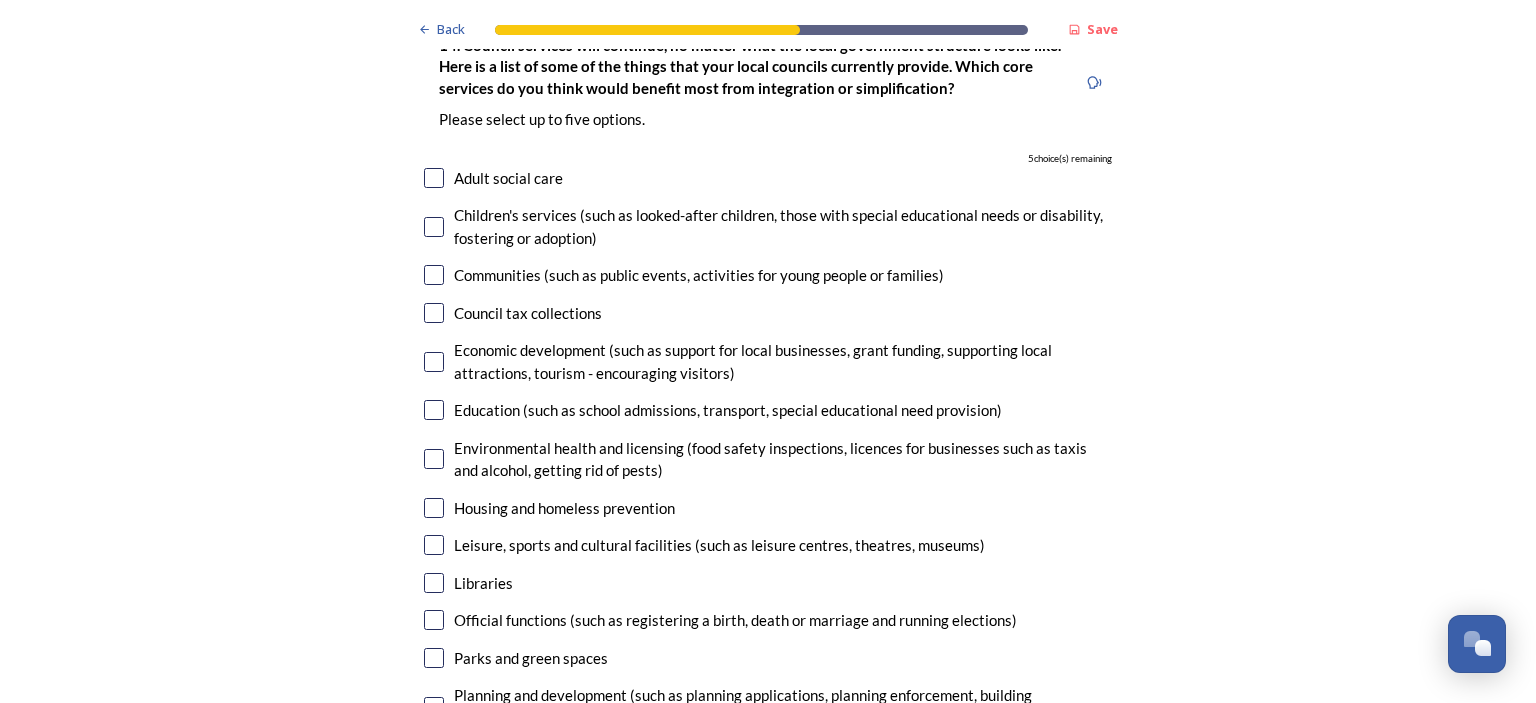 scroll, scrollTop: 4500, scrollLeft: 0, axis: vertical 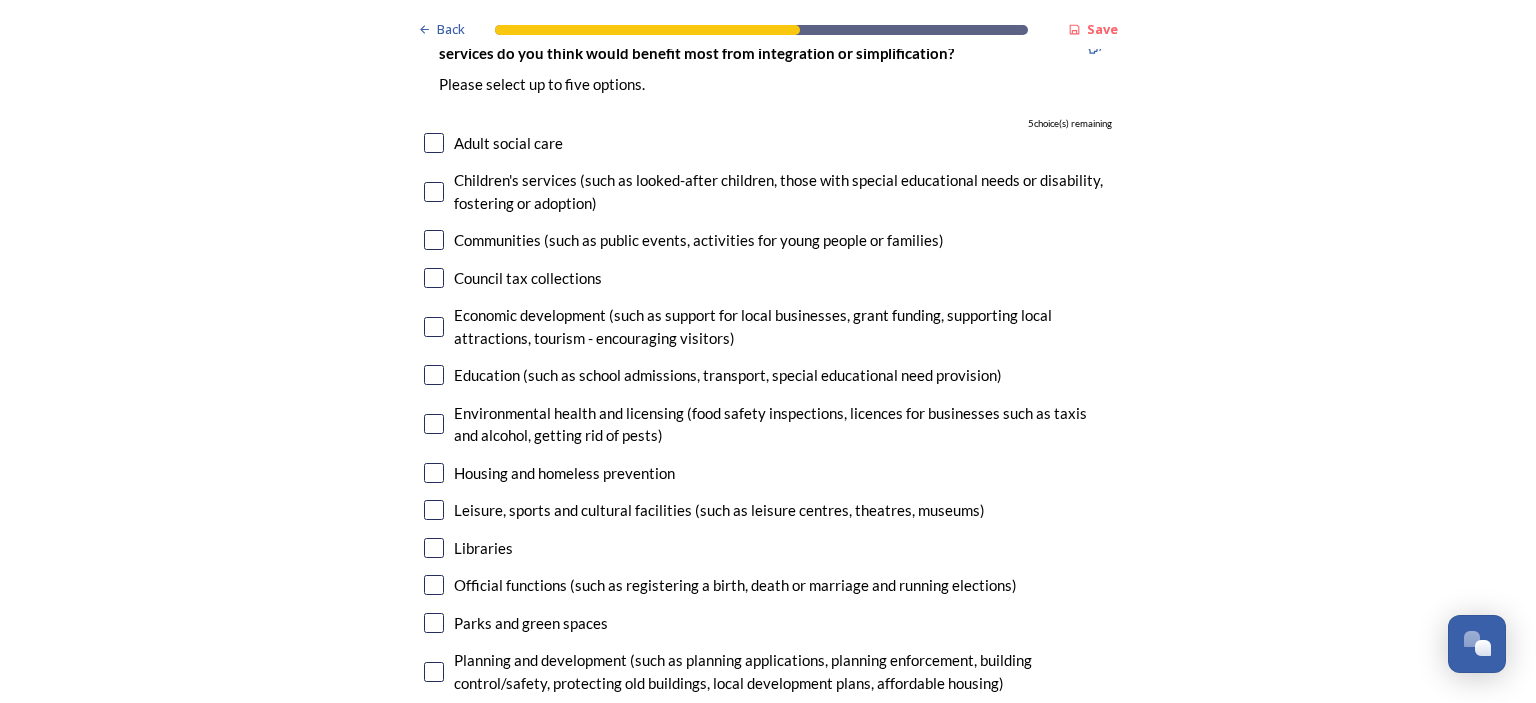 click at bounding box center (434, 143) 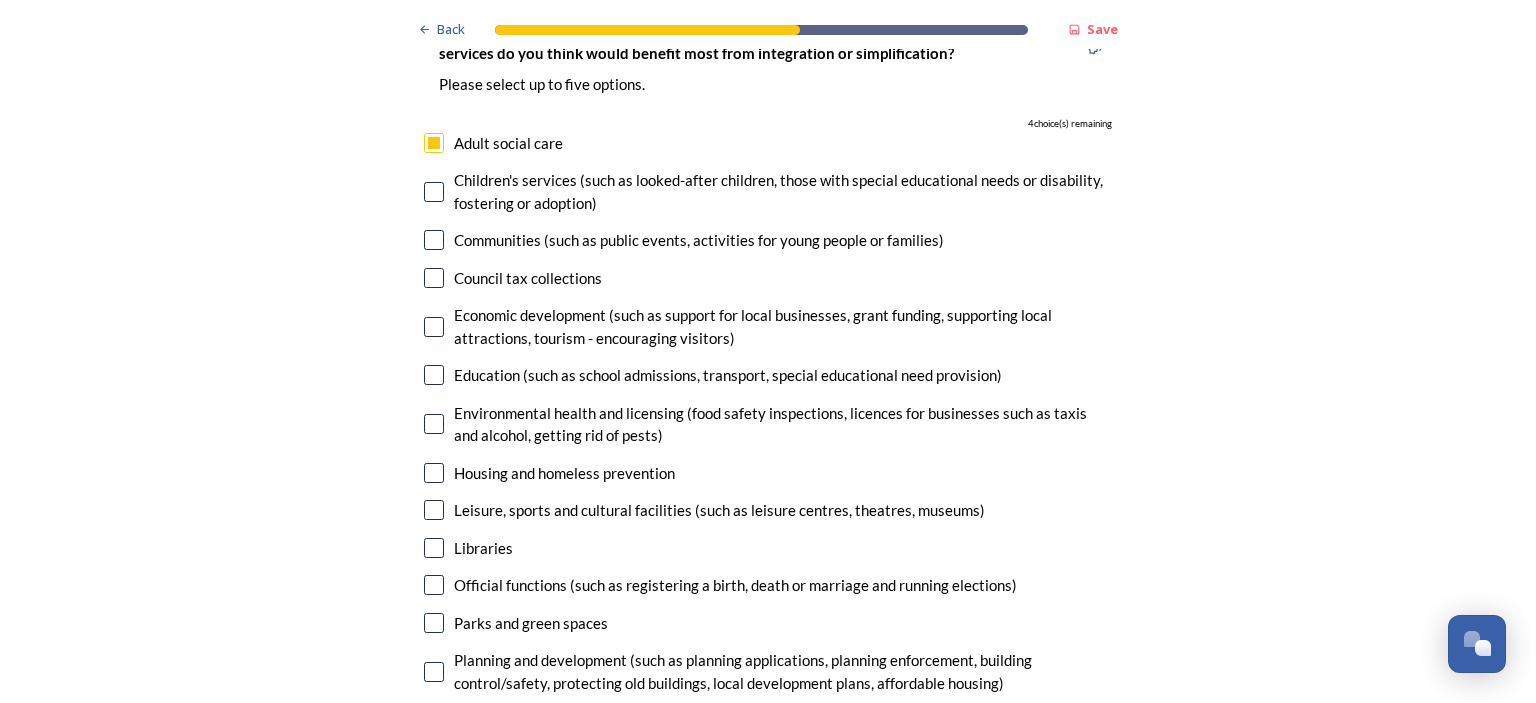 click at bounding box center [434, 192] 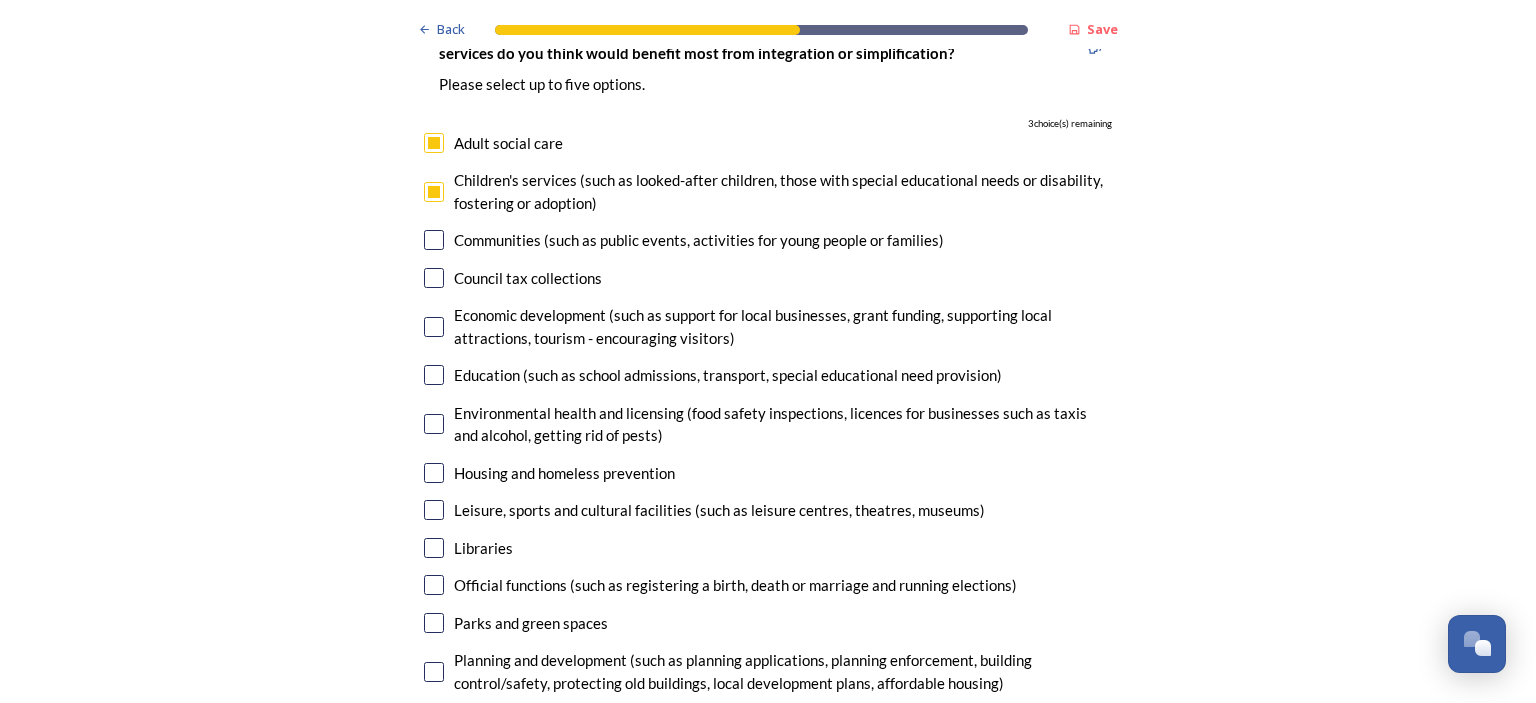 scroll, scrollTop: 4600, scrollLeft: 0, axis: vertical 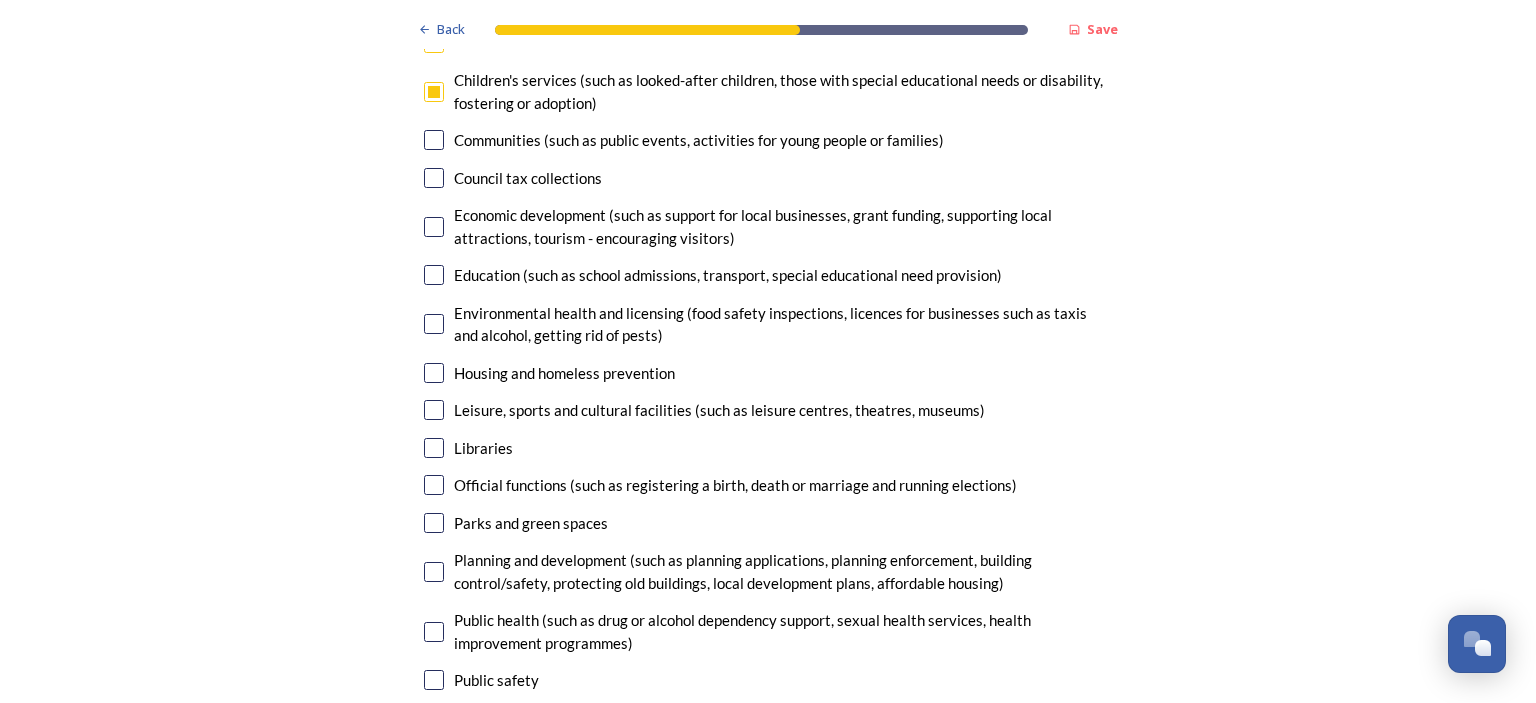 click at bounding box center [434, 448] 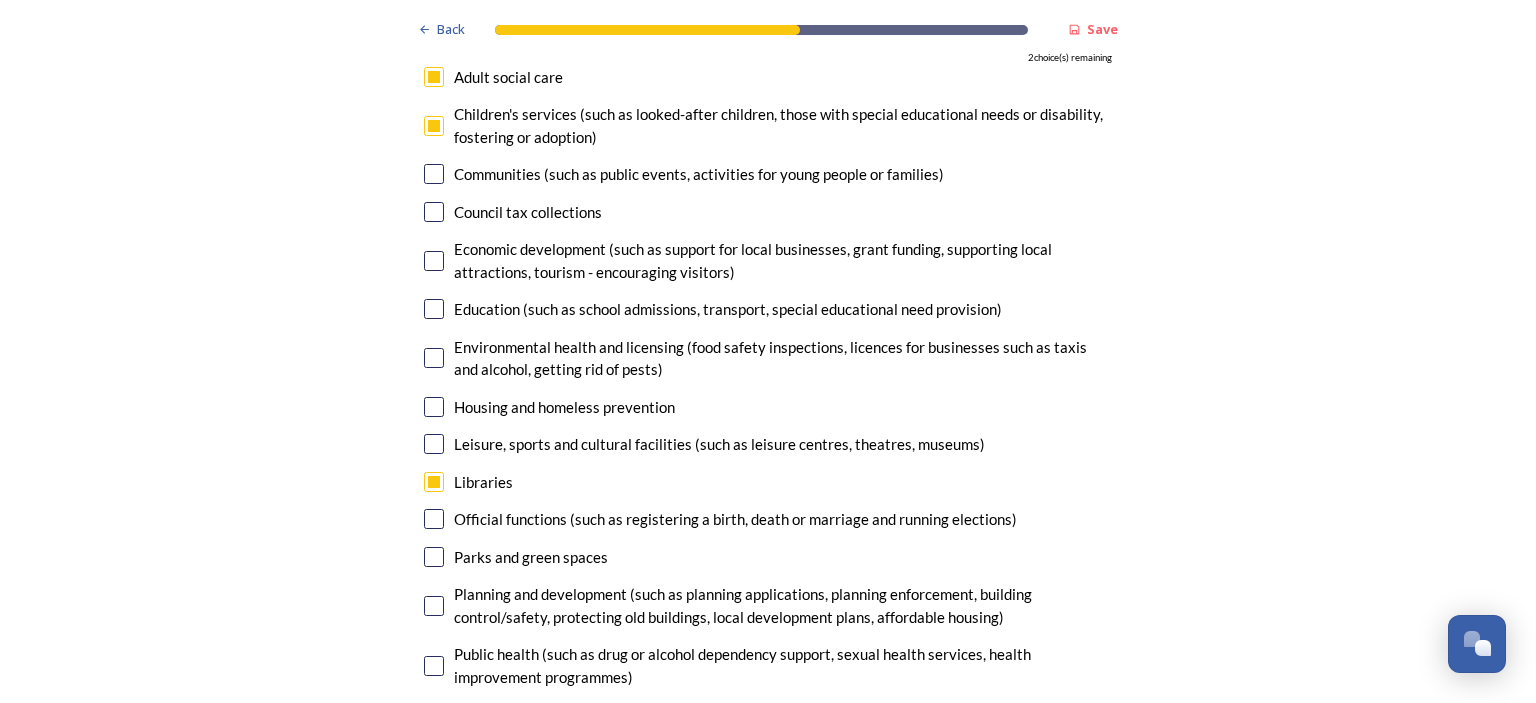 scroll, scrollTop: 4600, scrollLeft: 0, axis: vertical 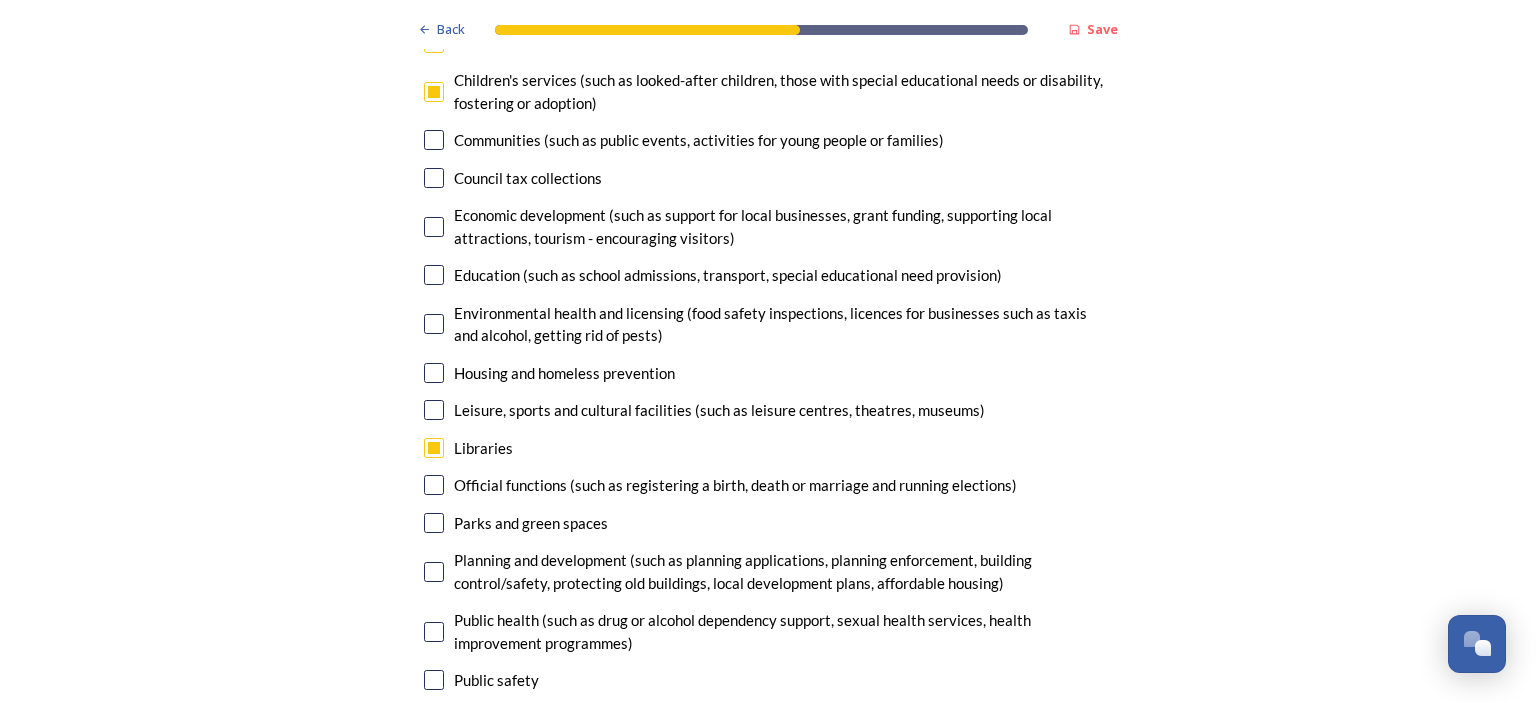 click at bounding box center [434, 373] 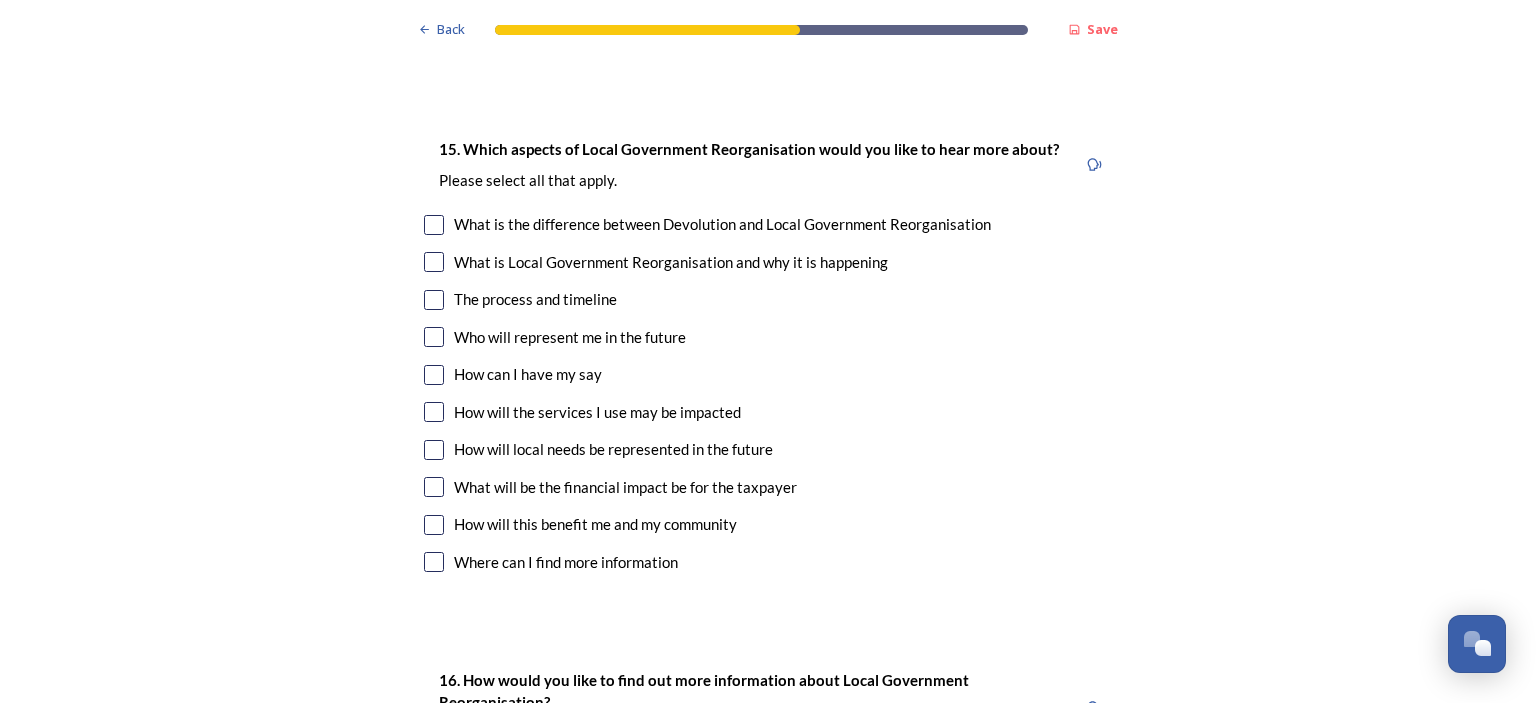 scroll, scrollTop: 5500, scrollLeft: 0, axis: vertical 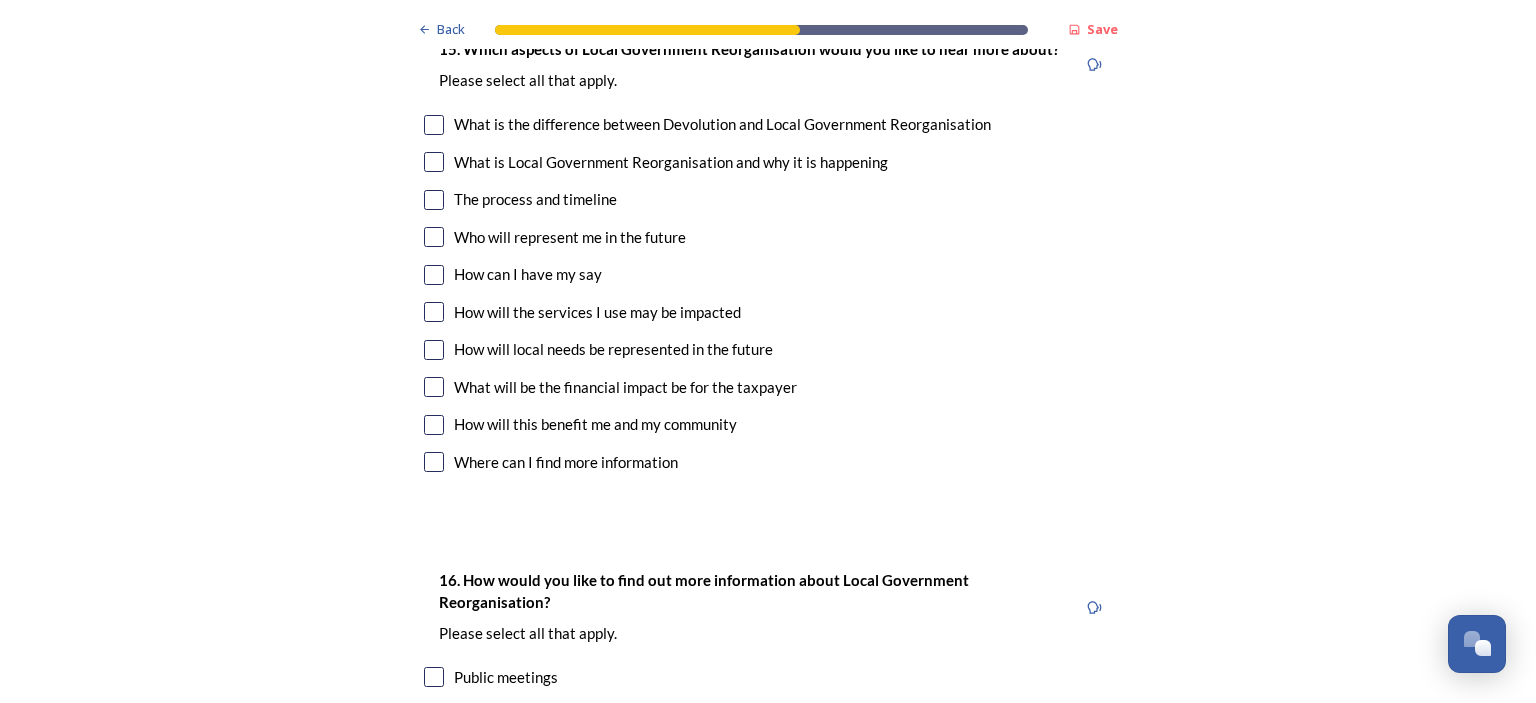 click at bounding box center (434, 237) 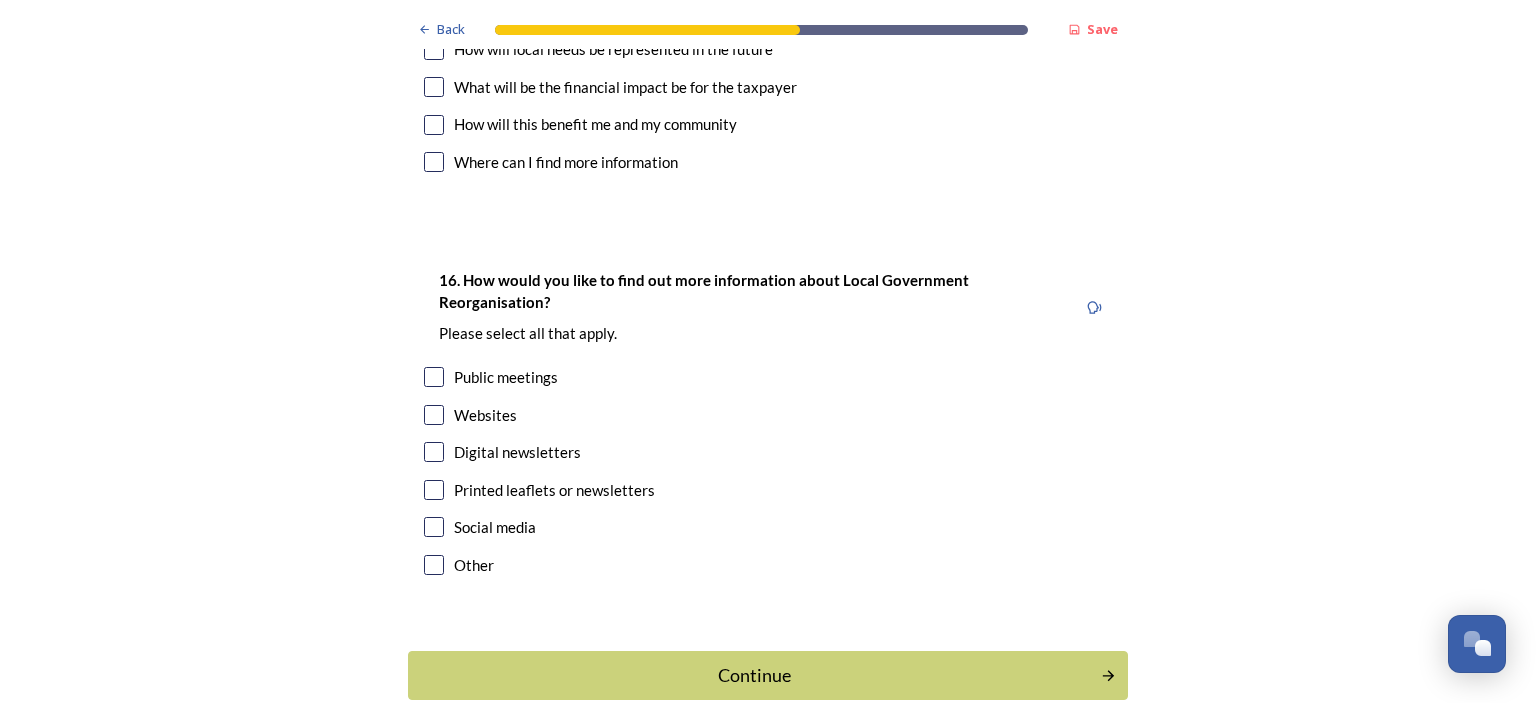 scroll, scrollTop: 5900, scrollLeft: 0, axis: vertical 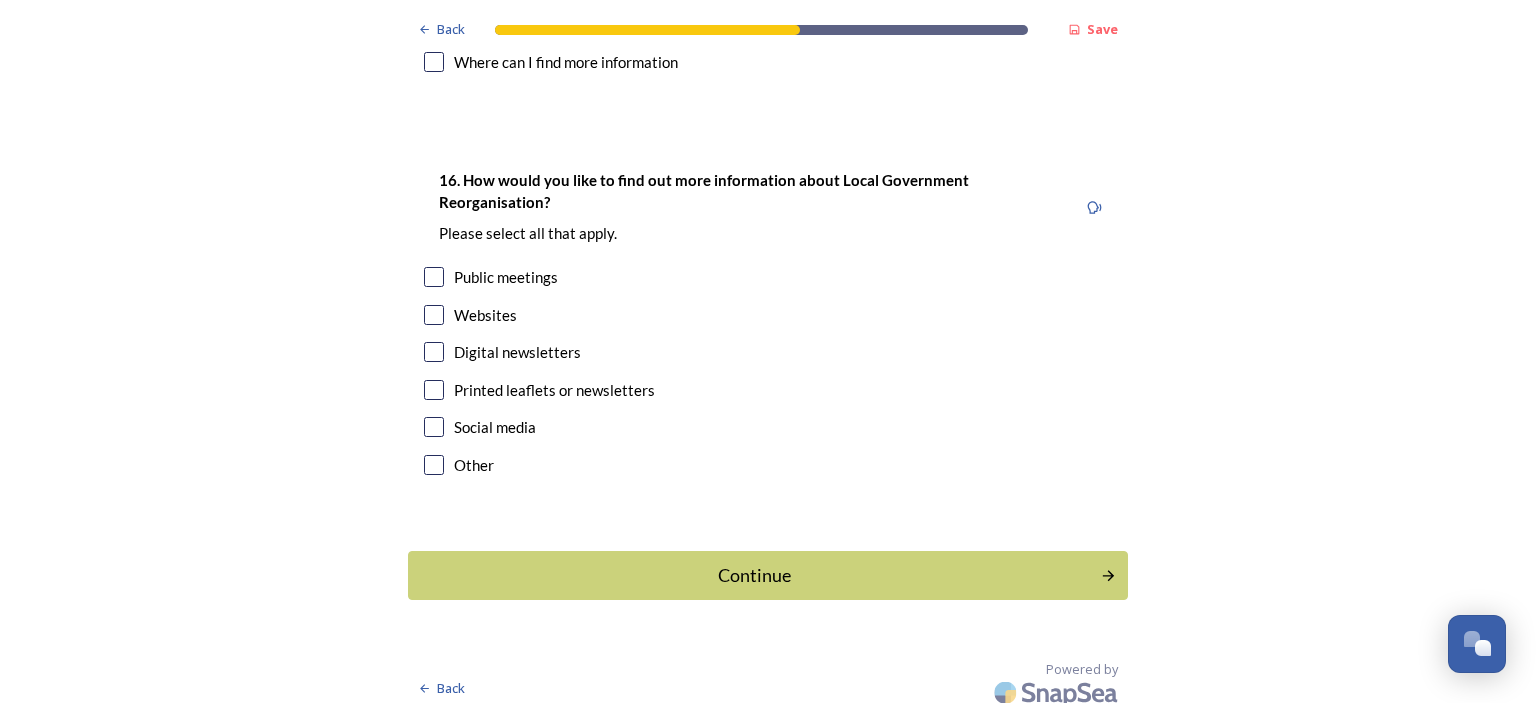 click at bounding box center [434, 315] 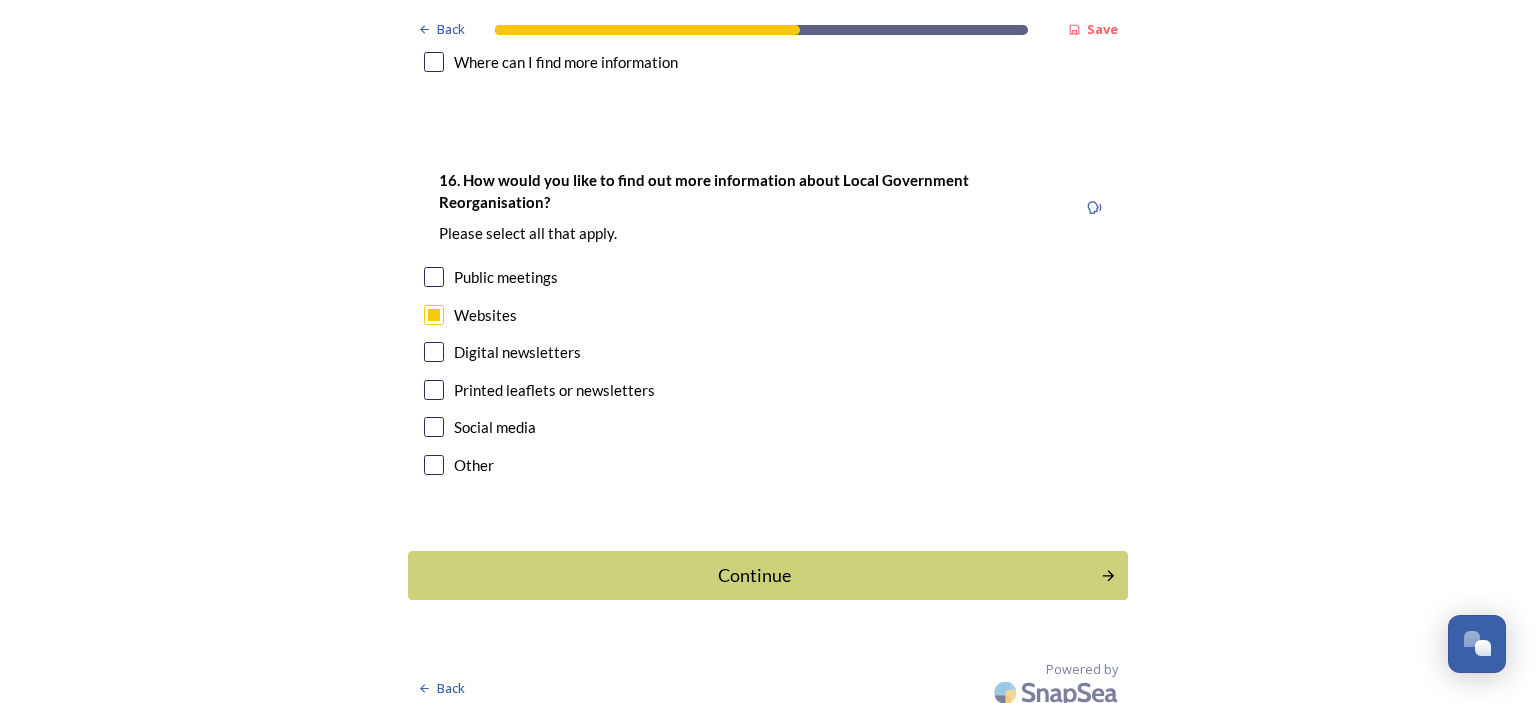 click at bounding box center (434, 427) 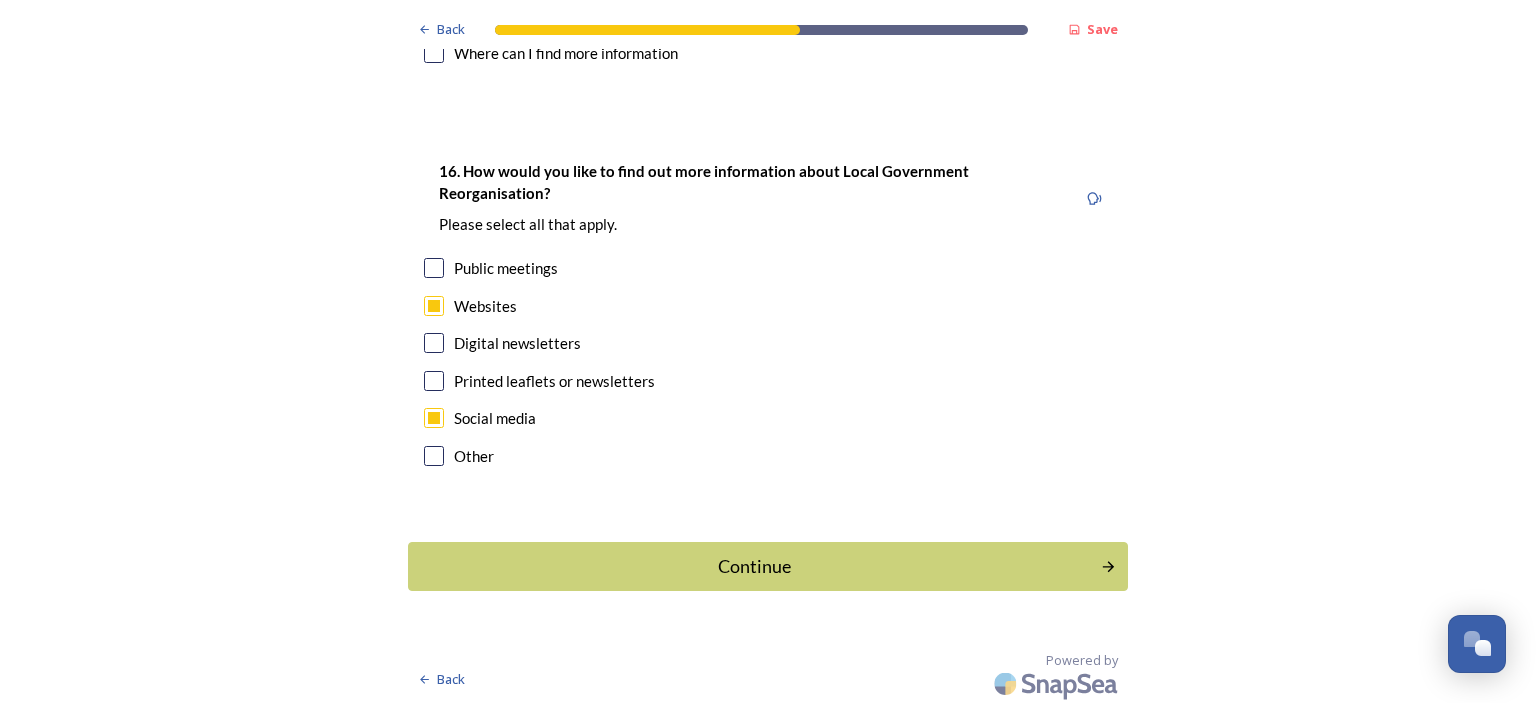 scroll, scrollTop: 5912, scrollLeft: 0, axis: vertical 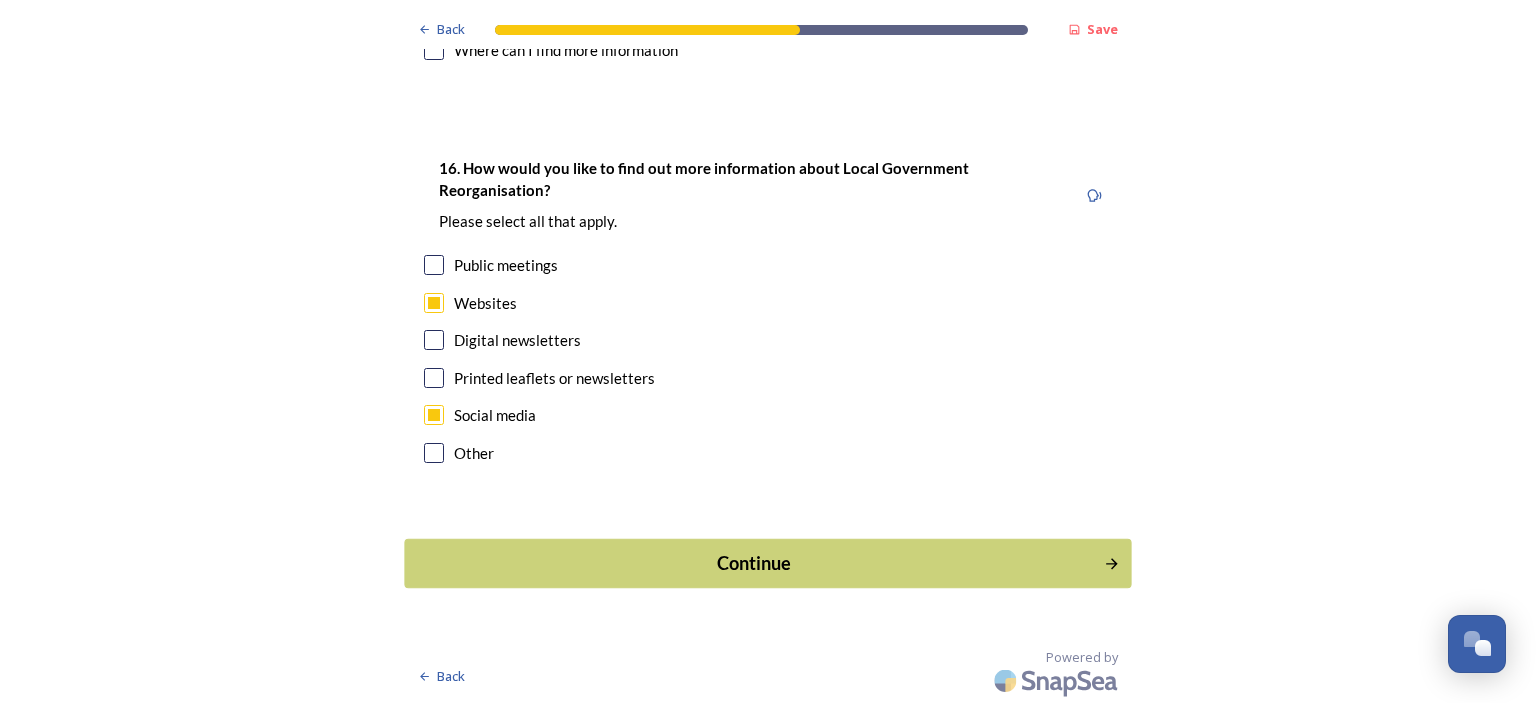 click on "Continue" at bounding box center [754, 563] 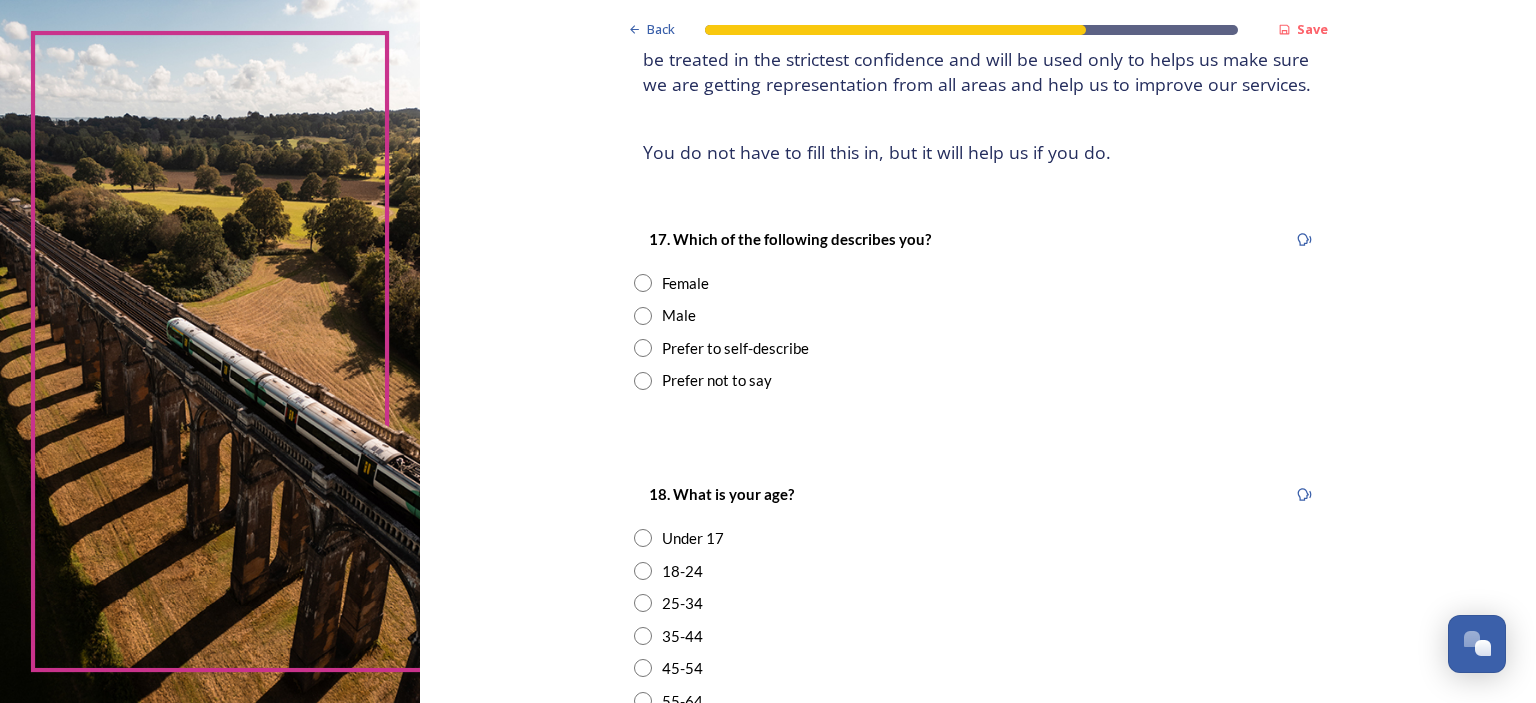 scroll, scrollTop: 300, scrollLeft: 0, axis: vertical 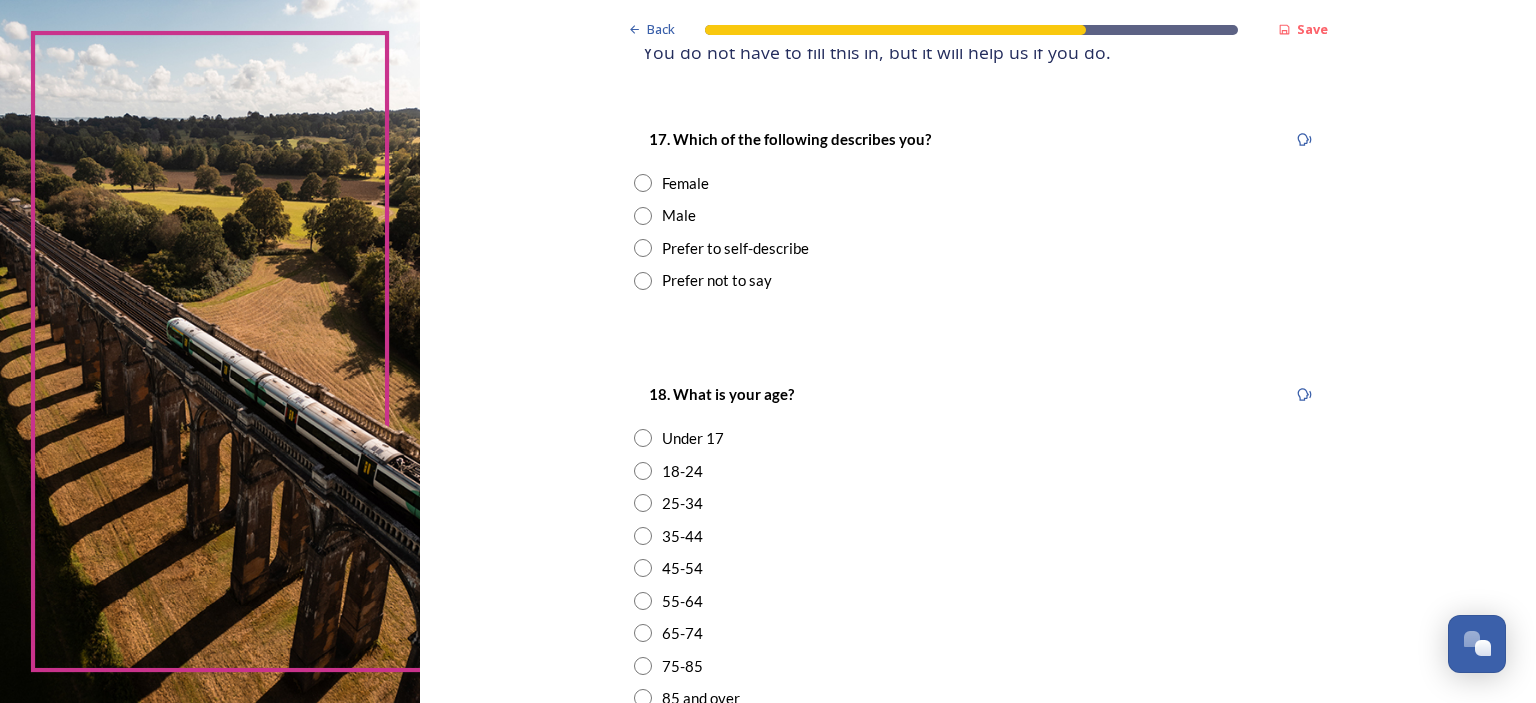 click at bounding box center [643, 183] 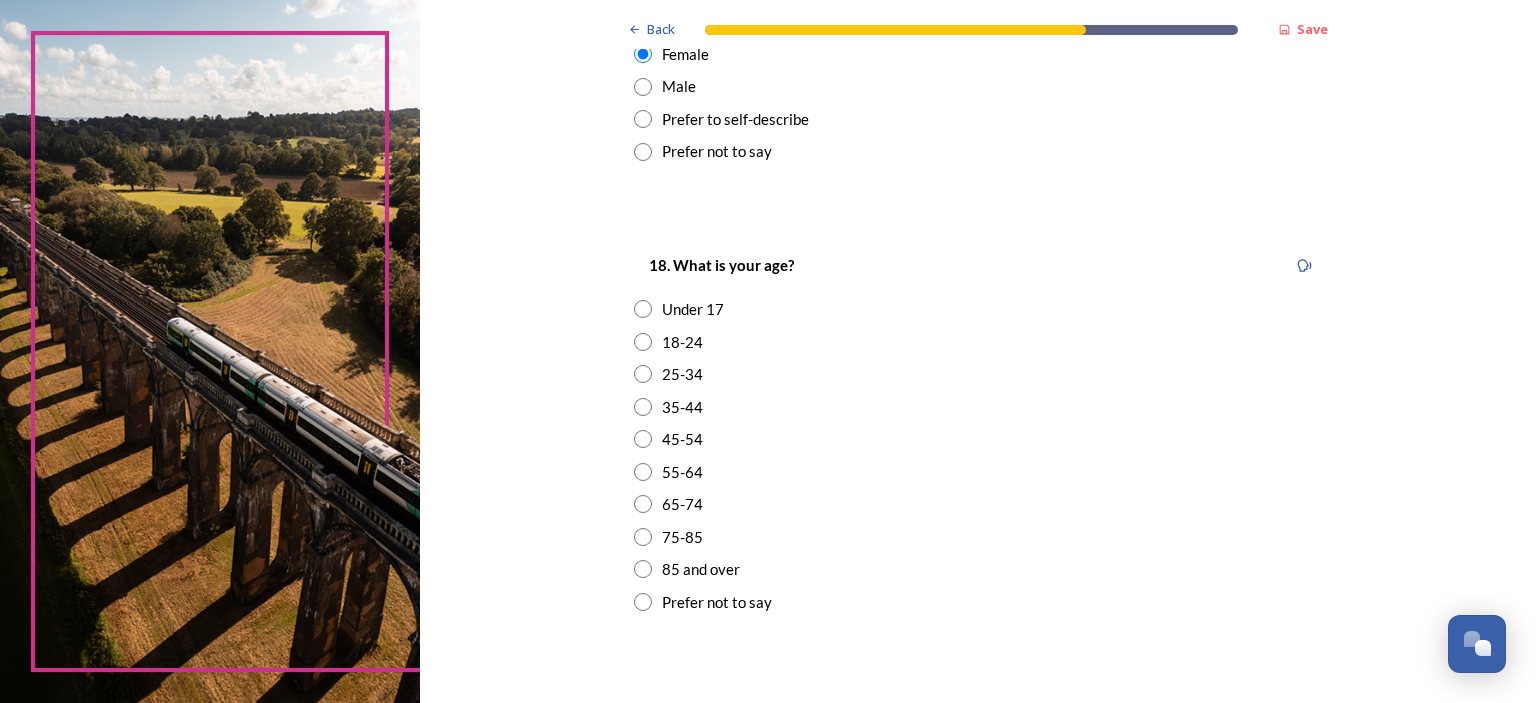 scroll, scrollTop: 500, scrollLeft: 0, axis: vertical 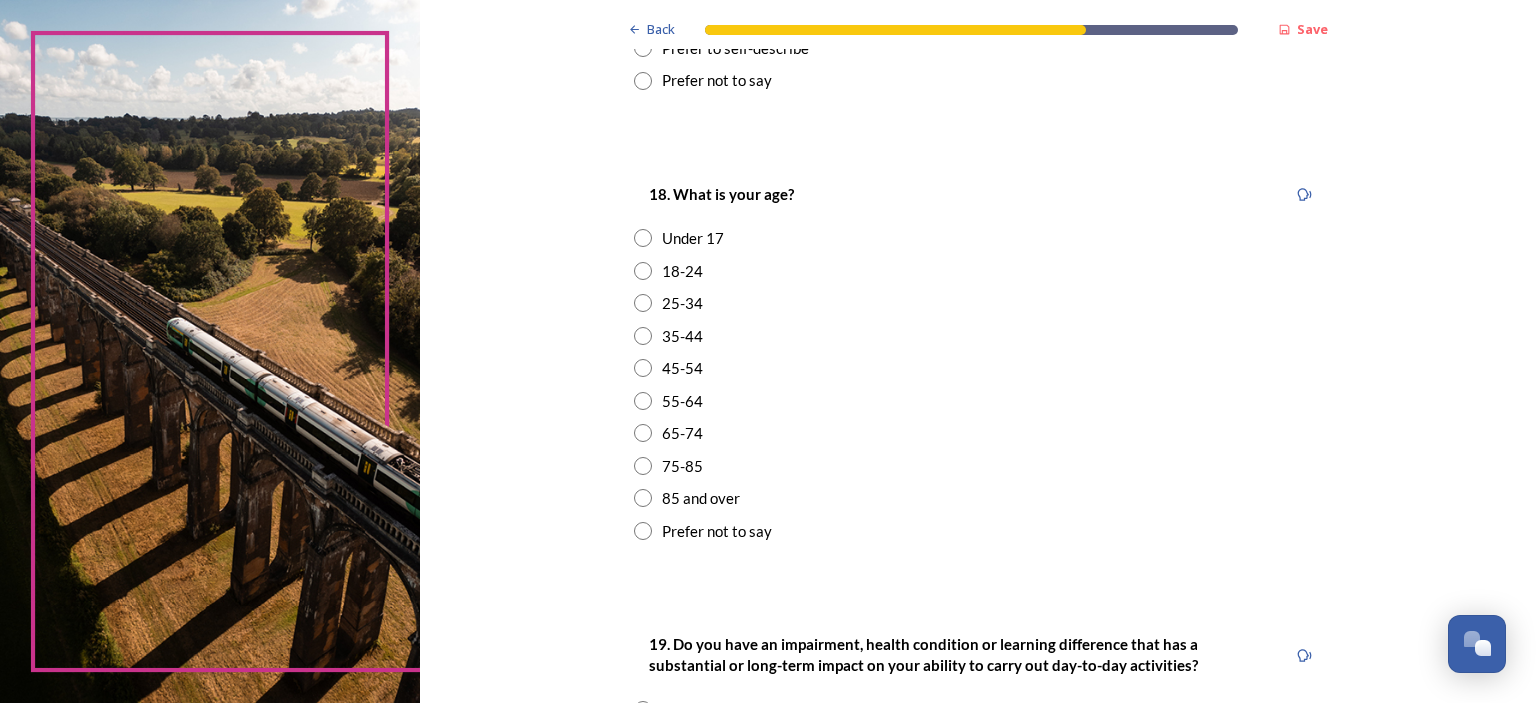click at bounding box center (643, 401) 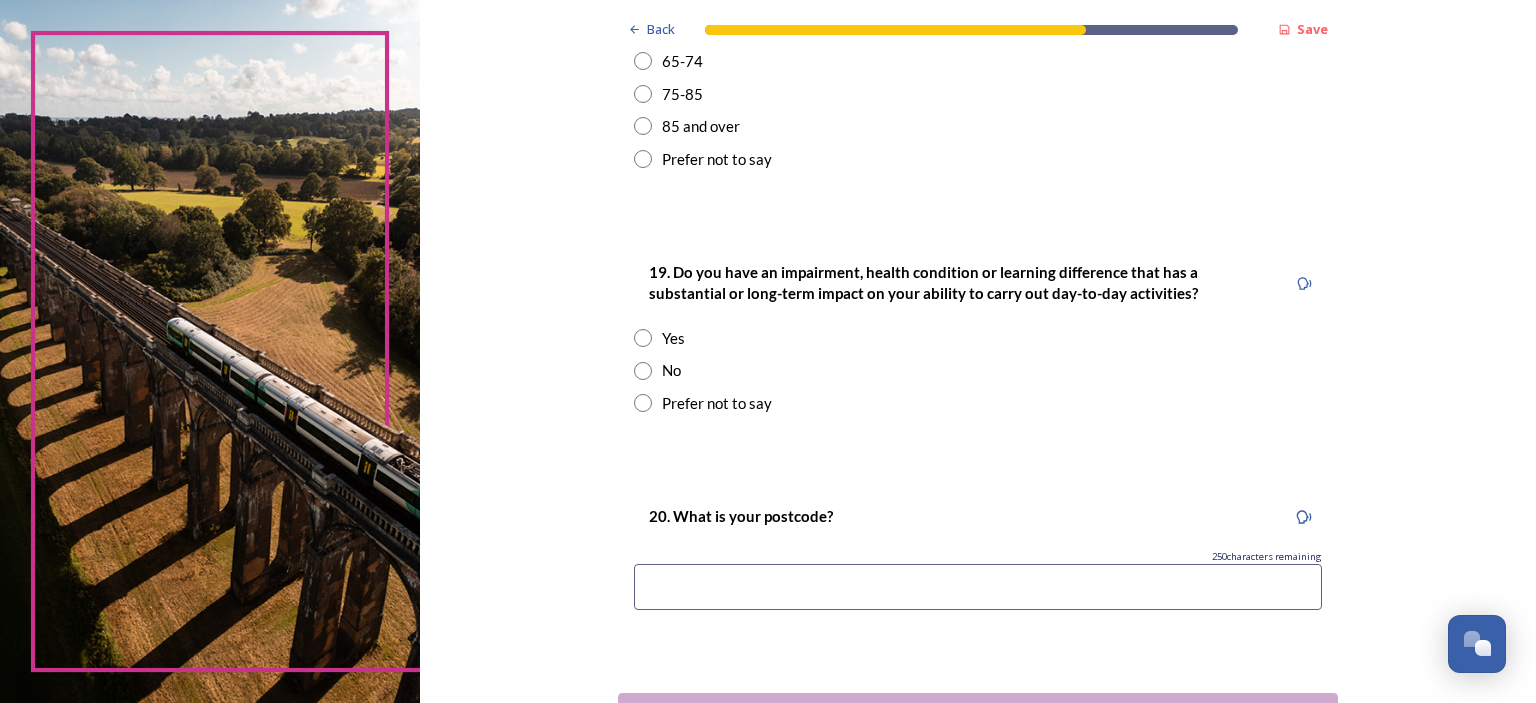 scroll, scrollTop: 900, scrollLeft: 0, axis: vertical 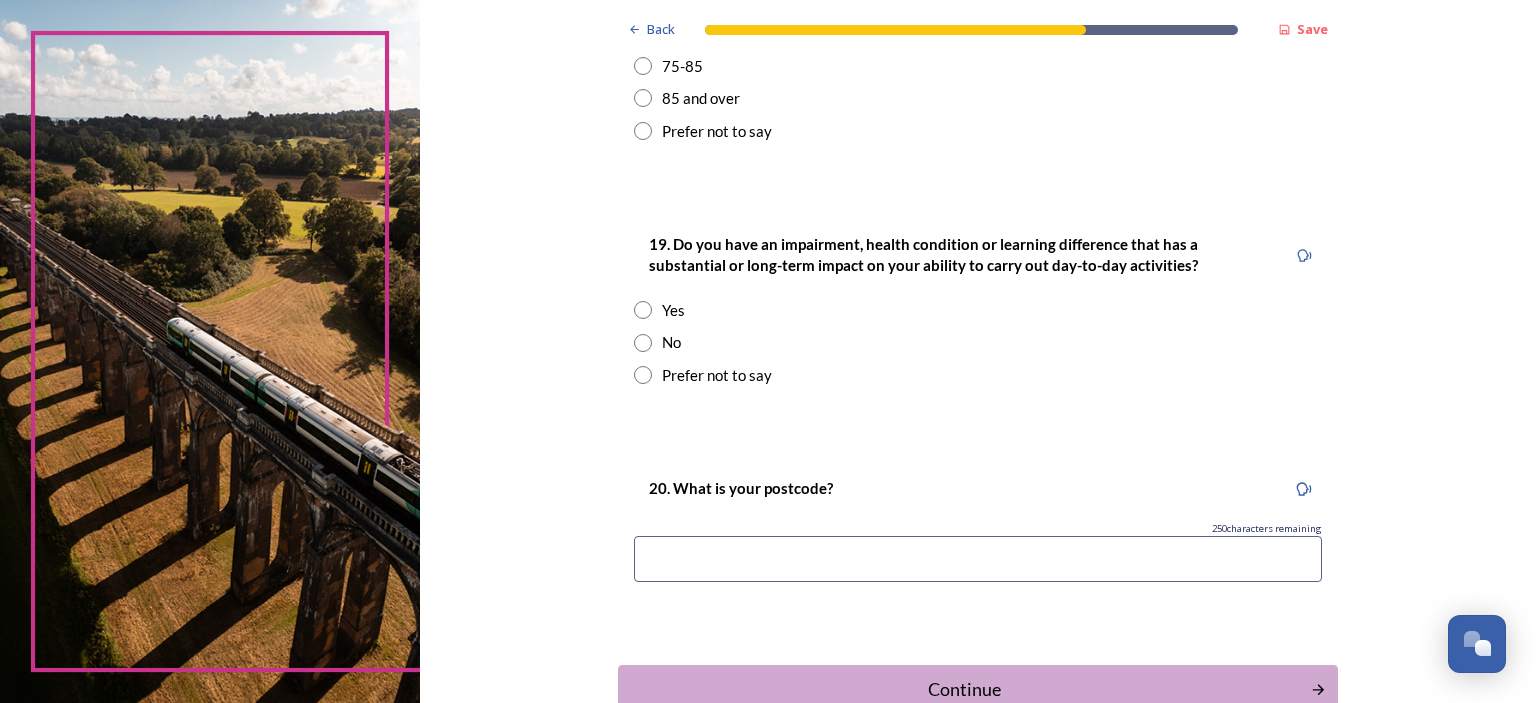 click at bounding box center [643, 343] 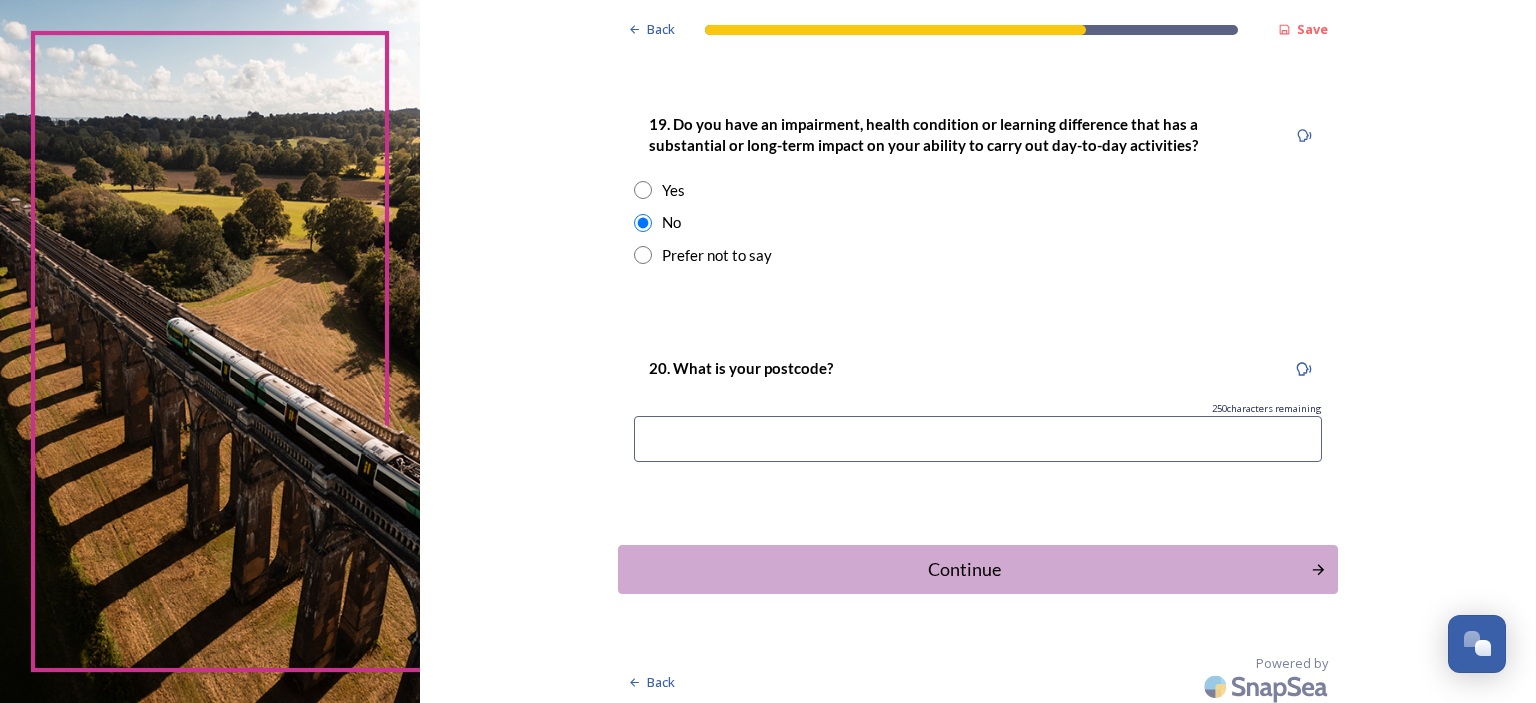 scroll, scrollTop: 1026, scrollLeft: 0, axis: vertical 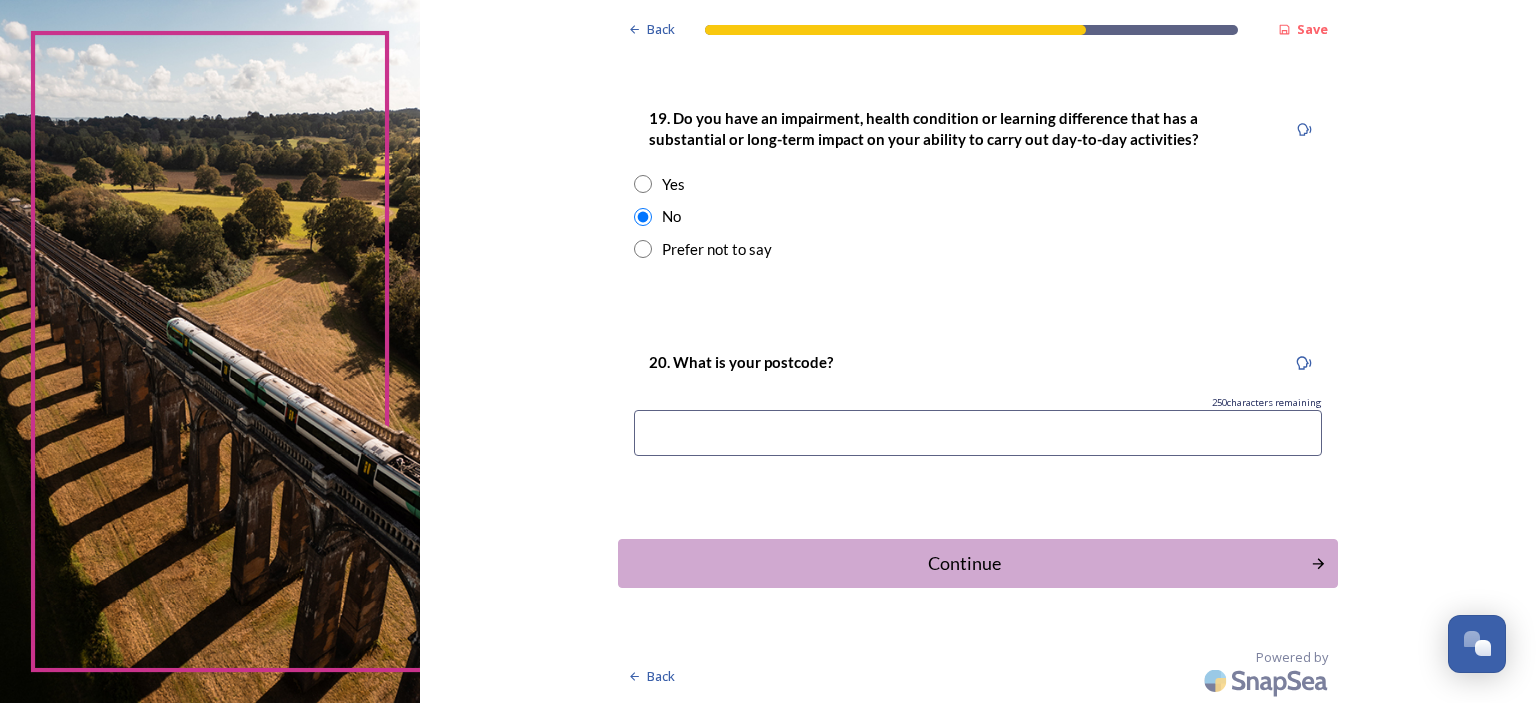 click at bounding box center [978, 433] 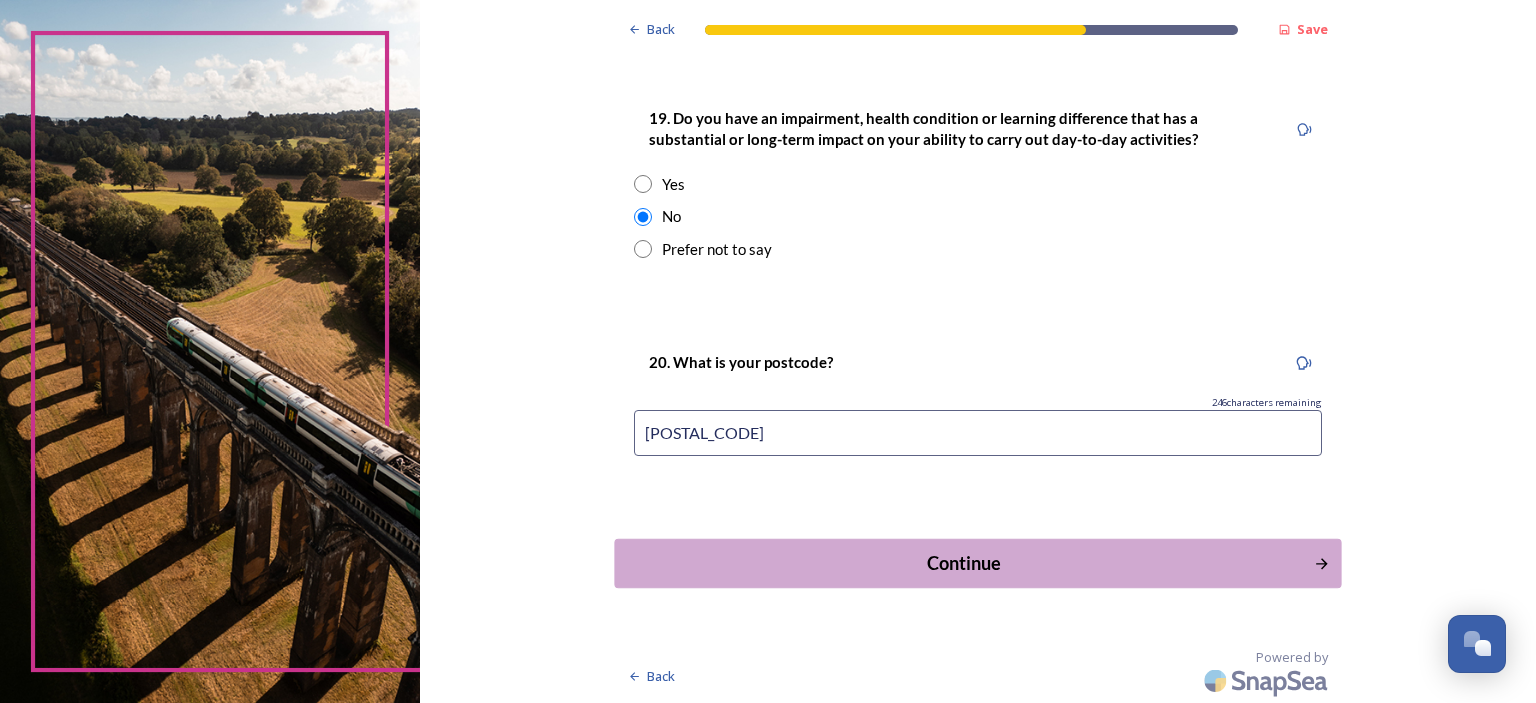 type on "[POSTAL_CODE]" 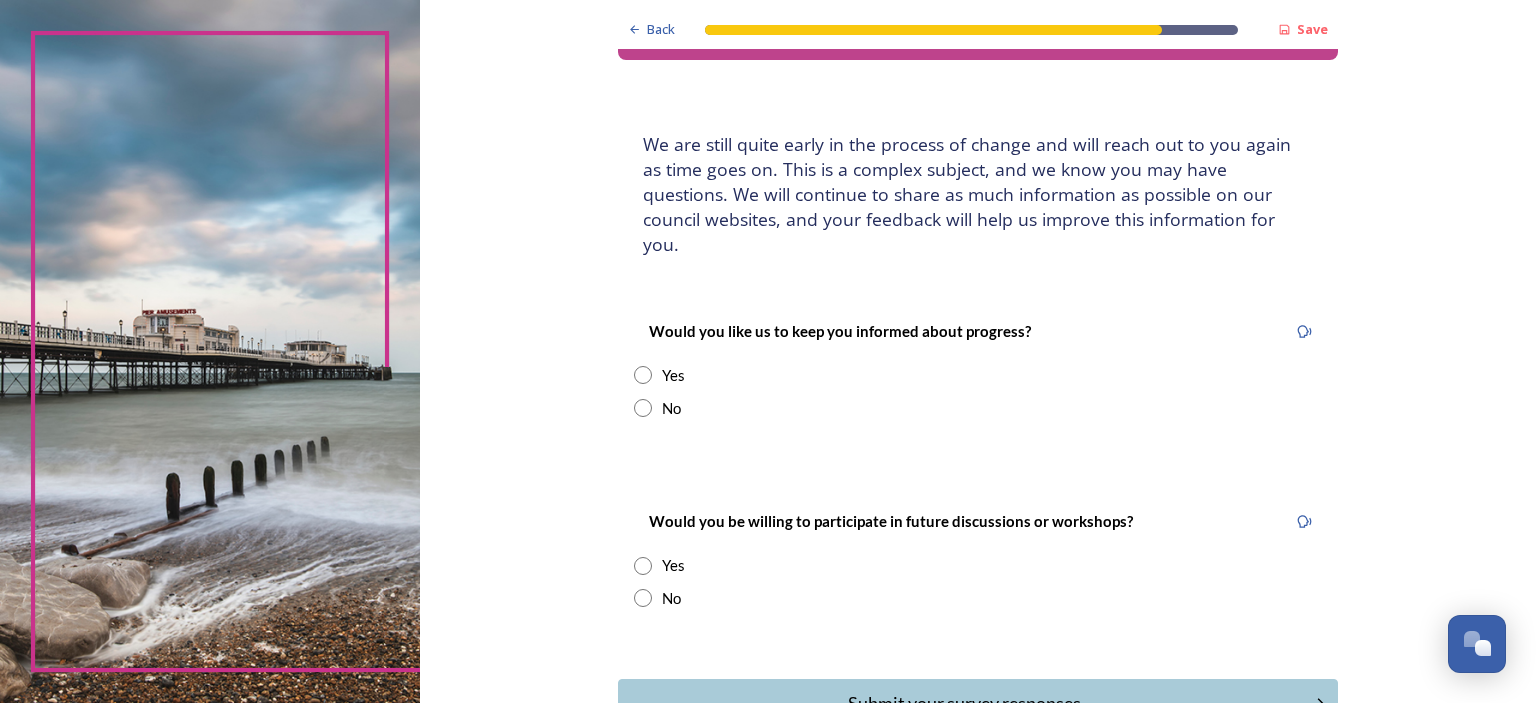 scroll, scrollTop: 100, scrollLeft: 0, axis: vertical 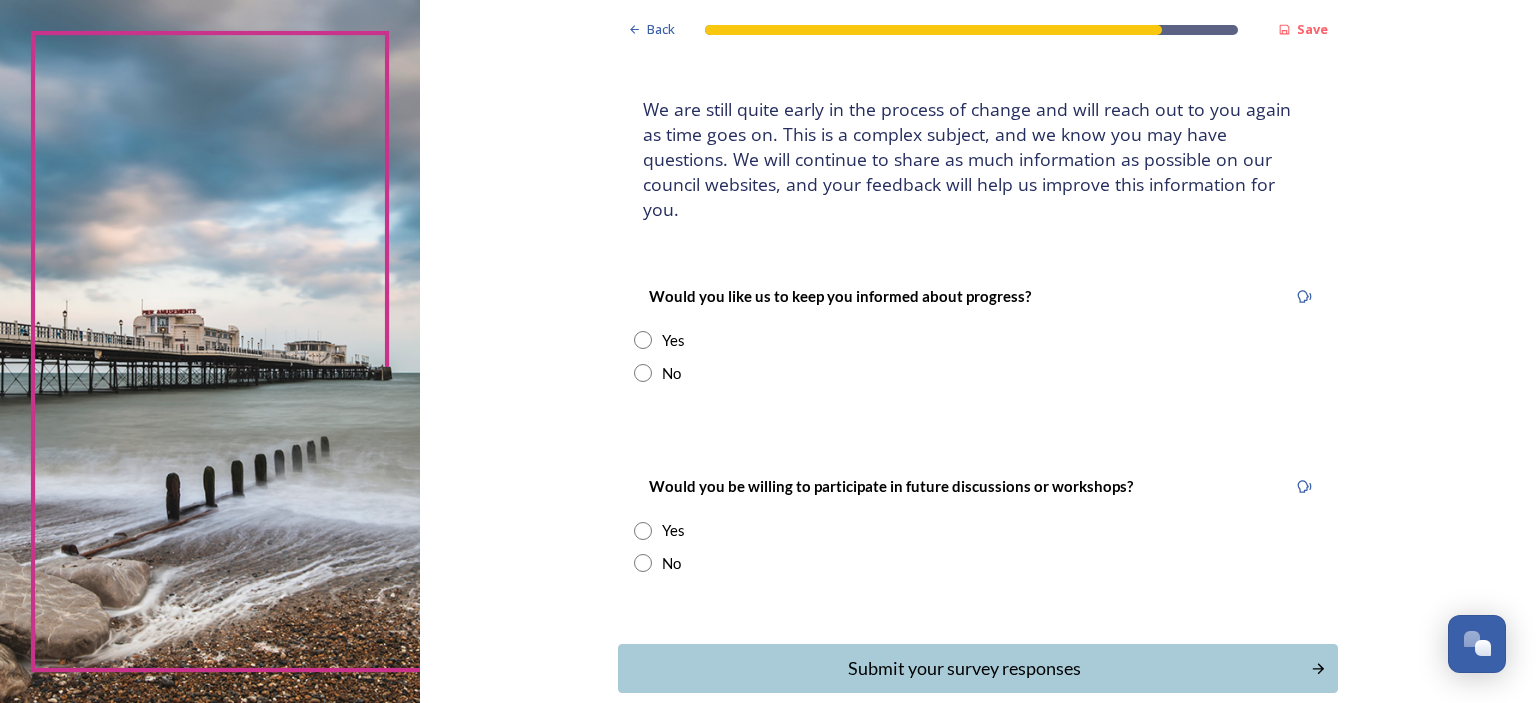 click at bounding box center [643, 373] 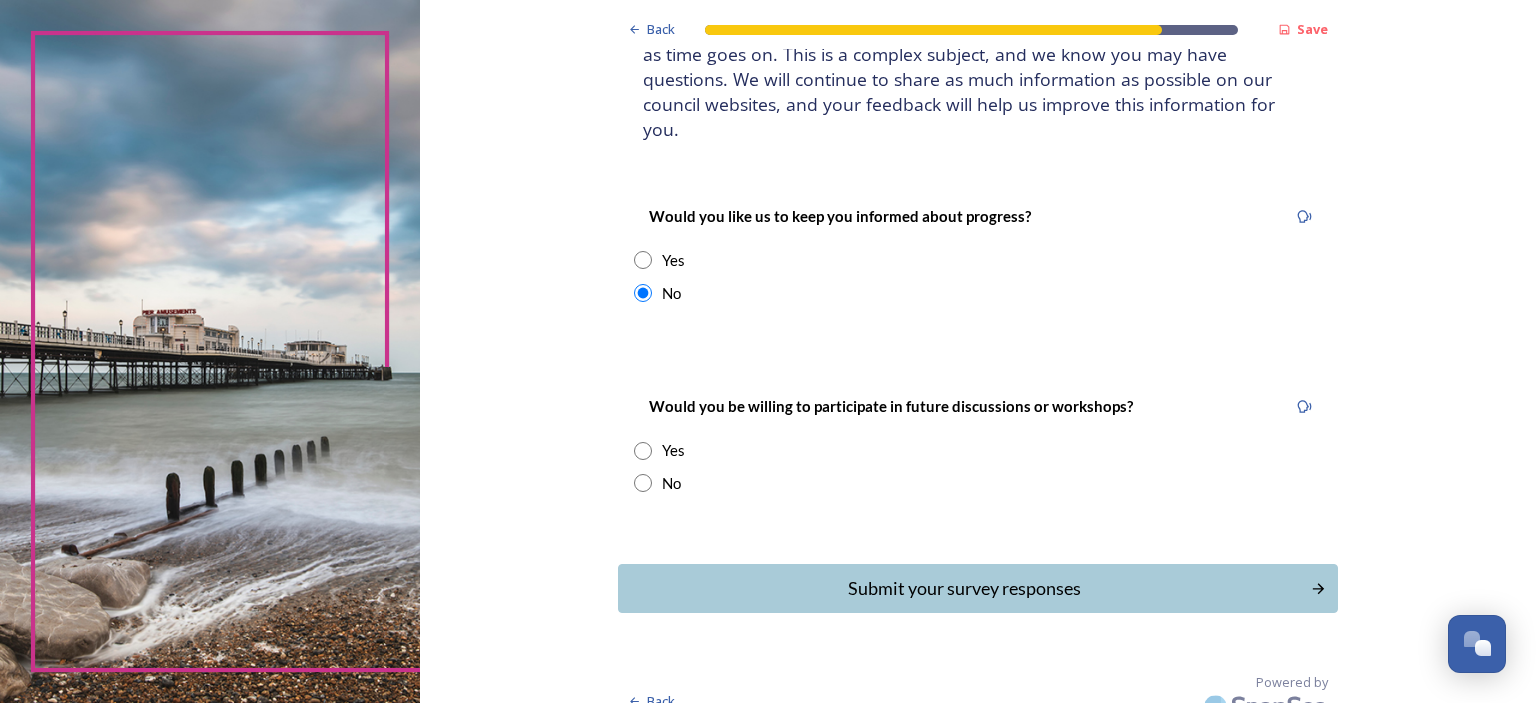 scroll, scrollTop: 180, scrollLeft: 0, axis: vertical 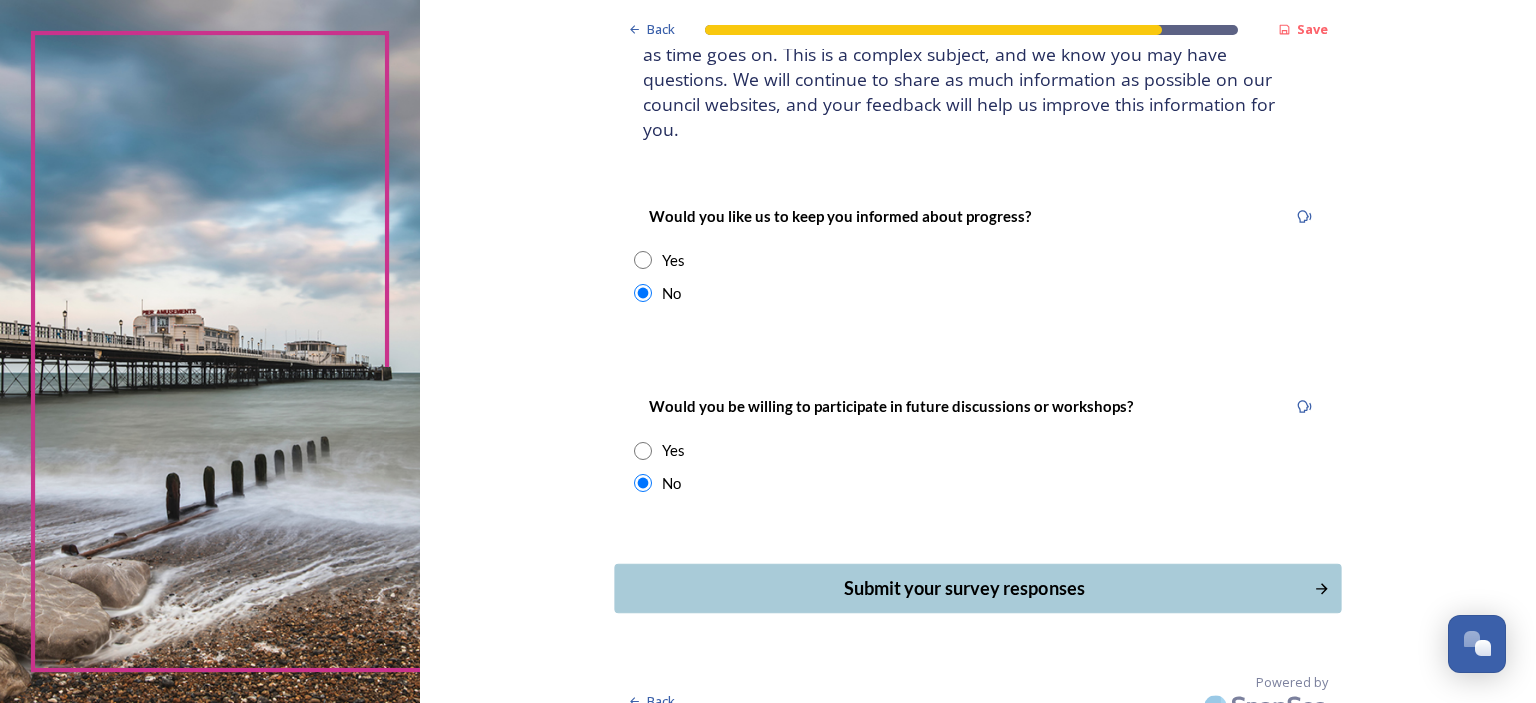 click on "Submit your survey responses" at bounding box center [964, 588] 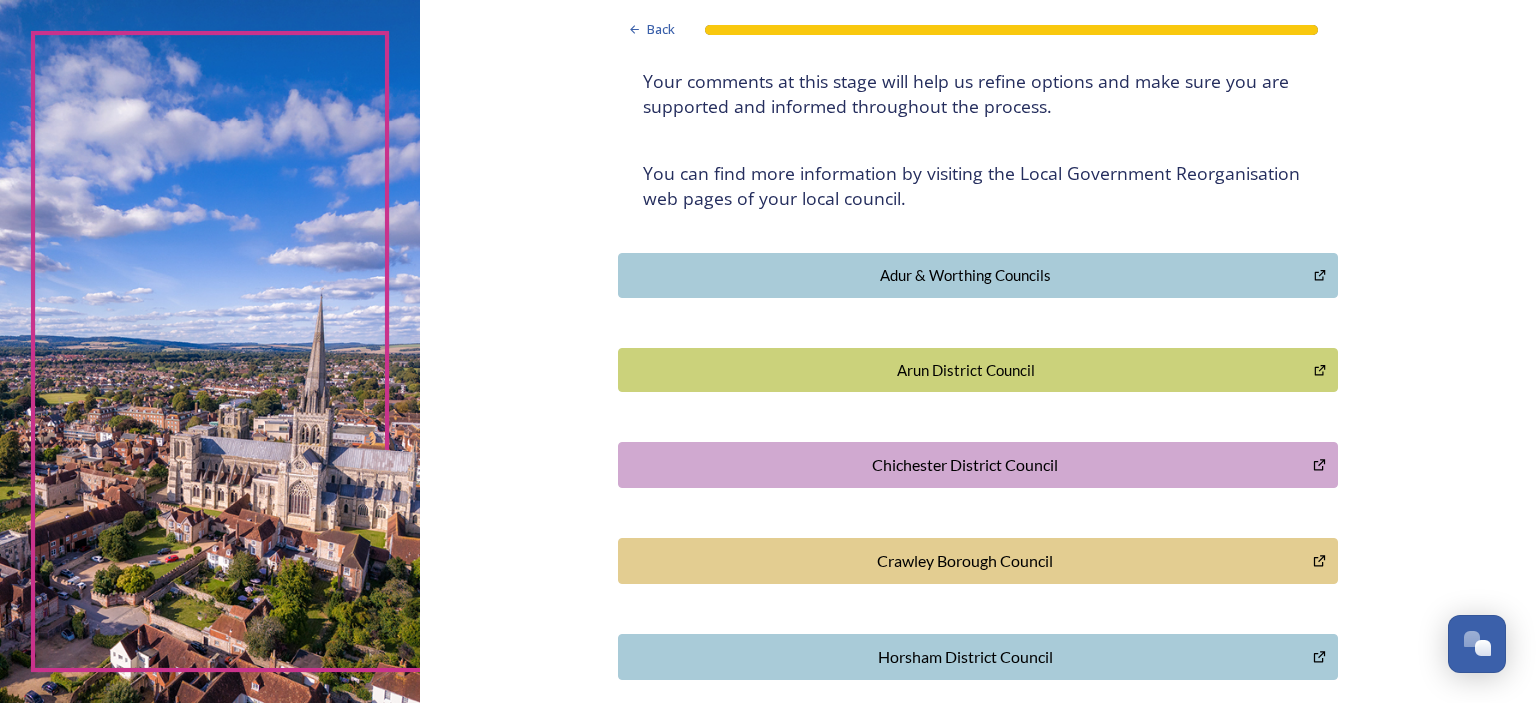 scroll, scrollTop: 400, scrollLeft: 0, axis: vertical 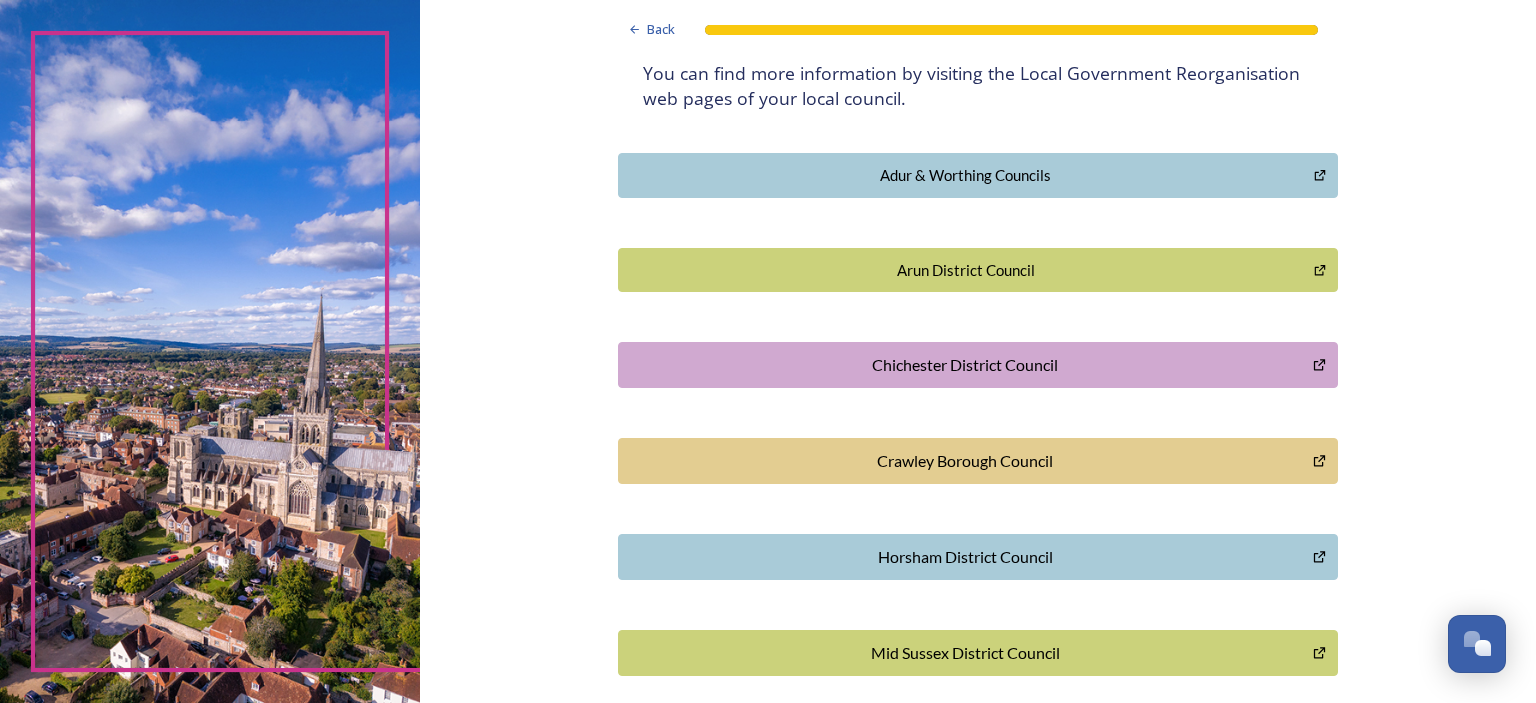 click on "Horsham District Council" at bounding box center (965, 557) 